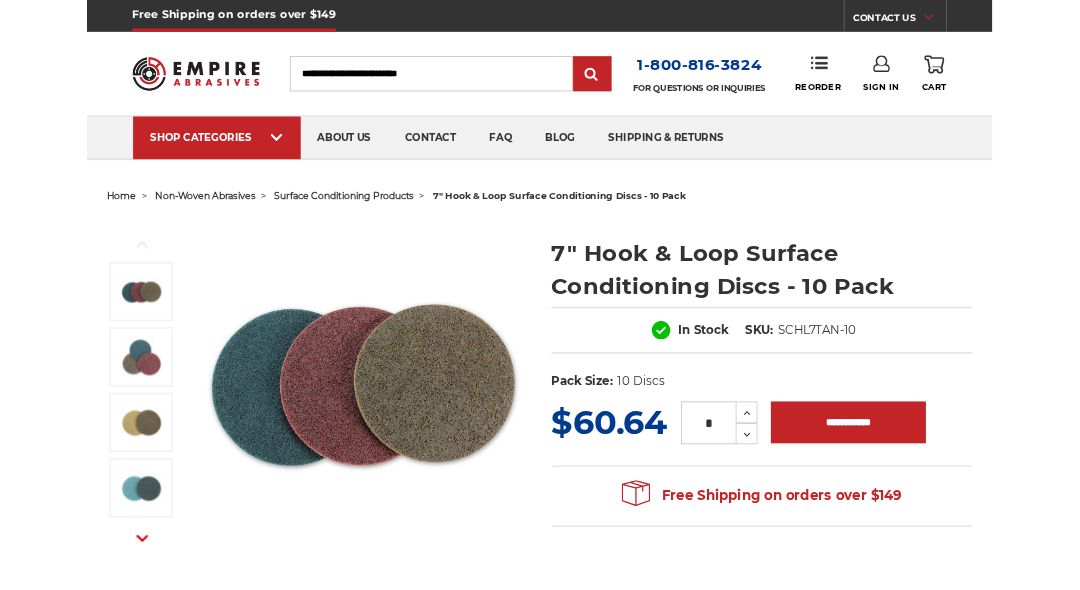 scroll, scrollTop: 0, scrollLeft: 0, axis: both 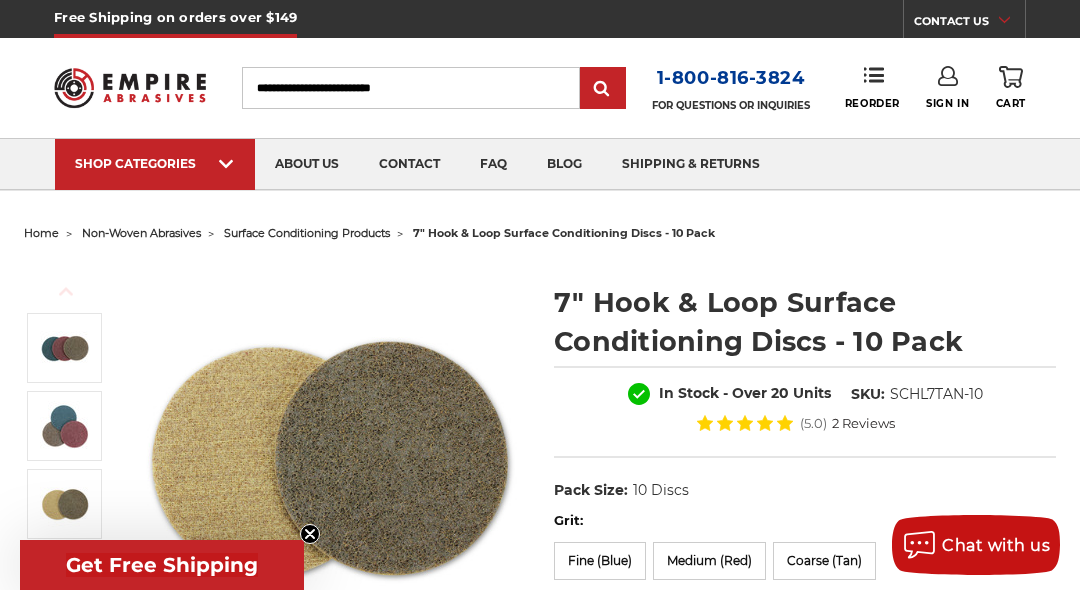 click on "home" at bounding box center (41, 233) 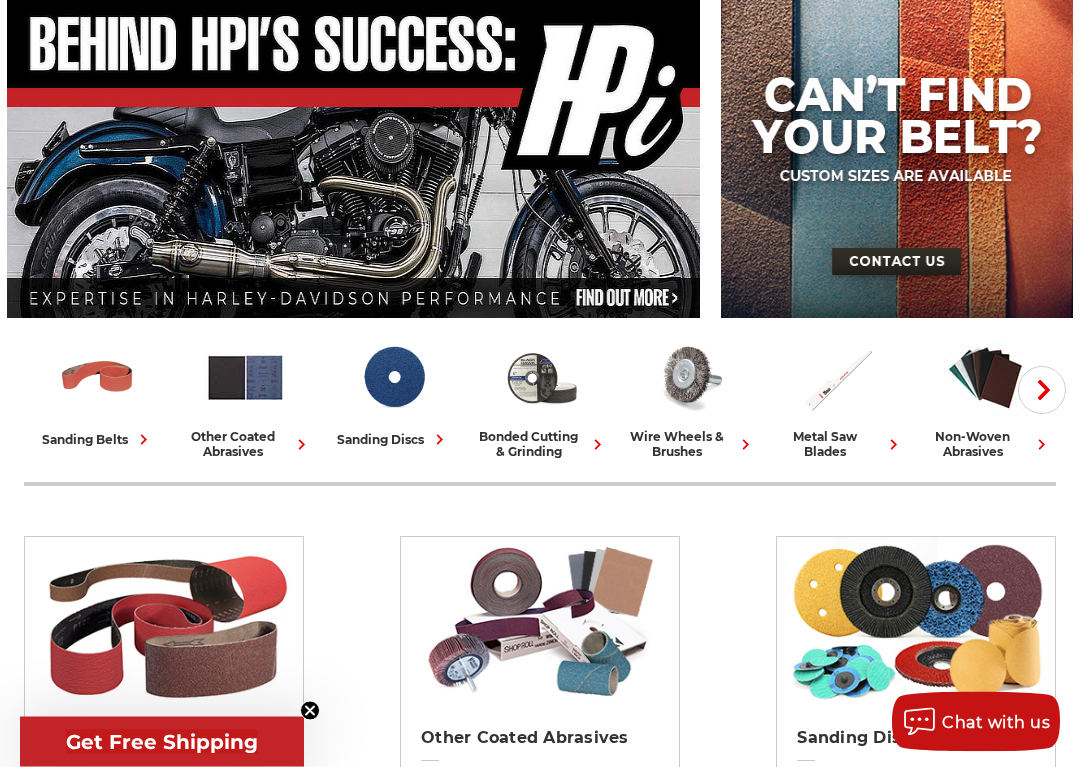 scroll, scrollTop: 227, scrollLeft: 0, axis: vertical 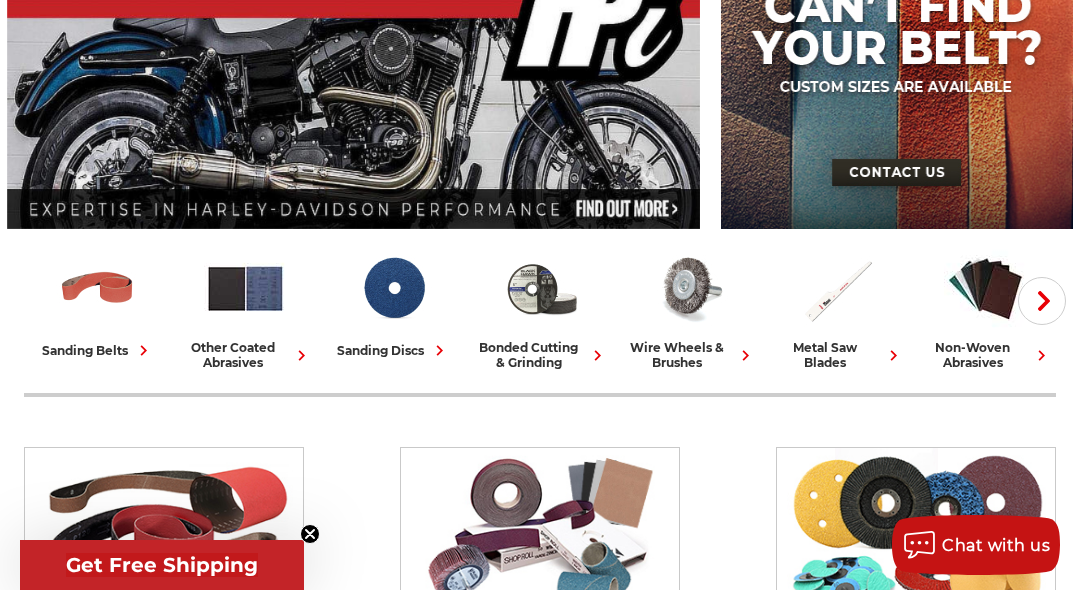 click 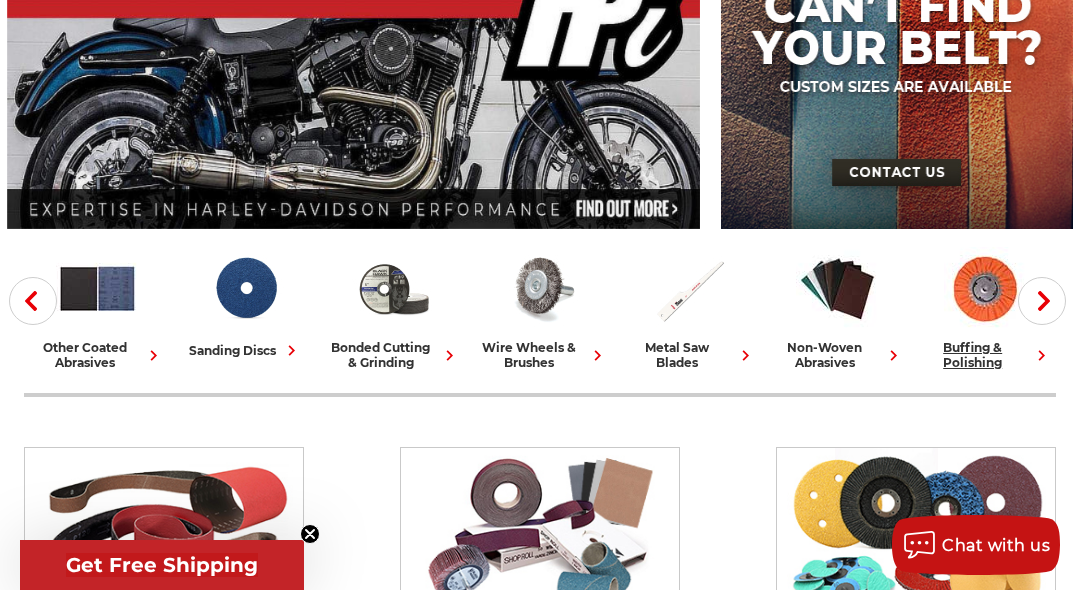 click at bounding box center [985, 288] 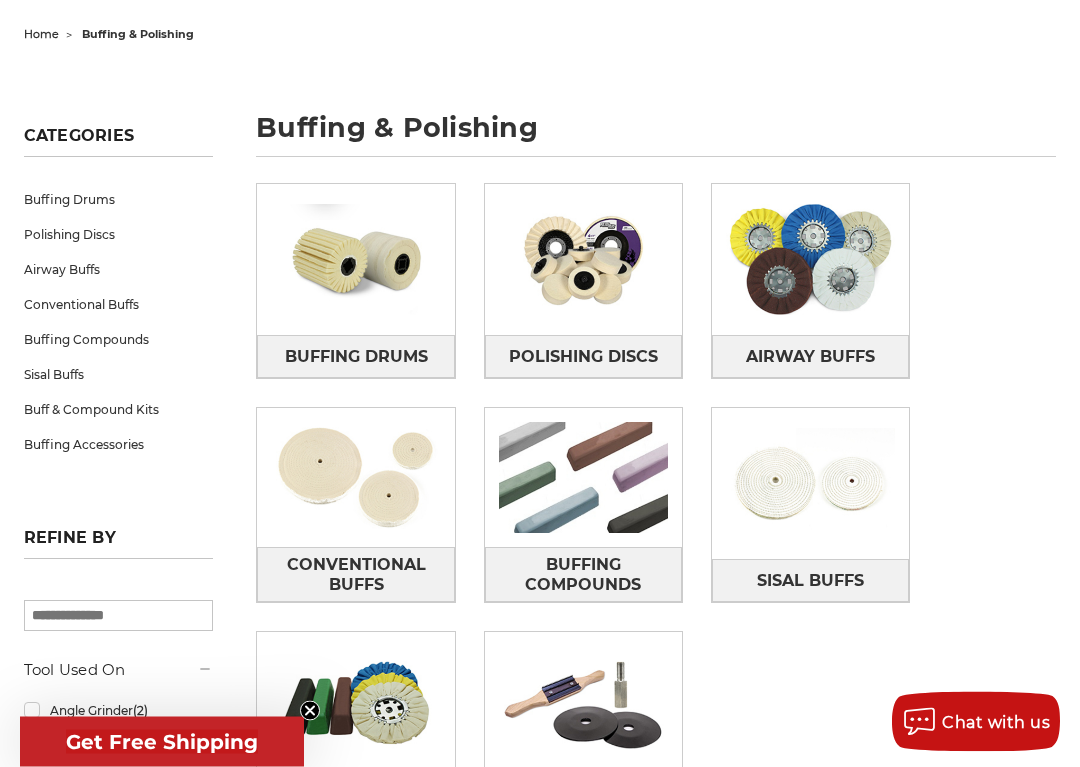 scroll, scrollTop: 205, scrollLeft: 0, axis: vertical 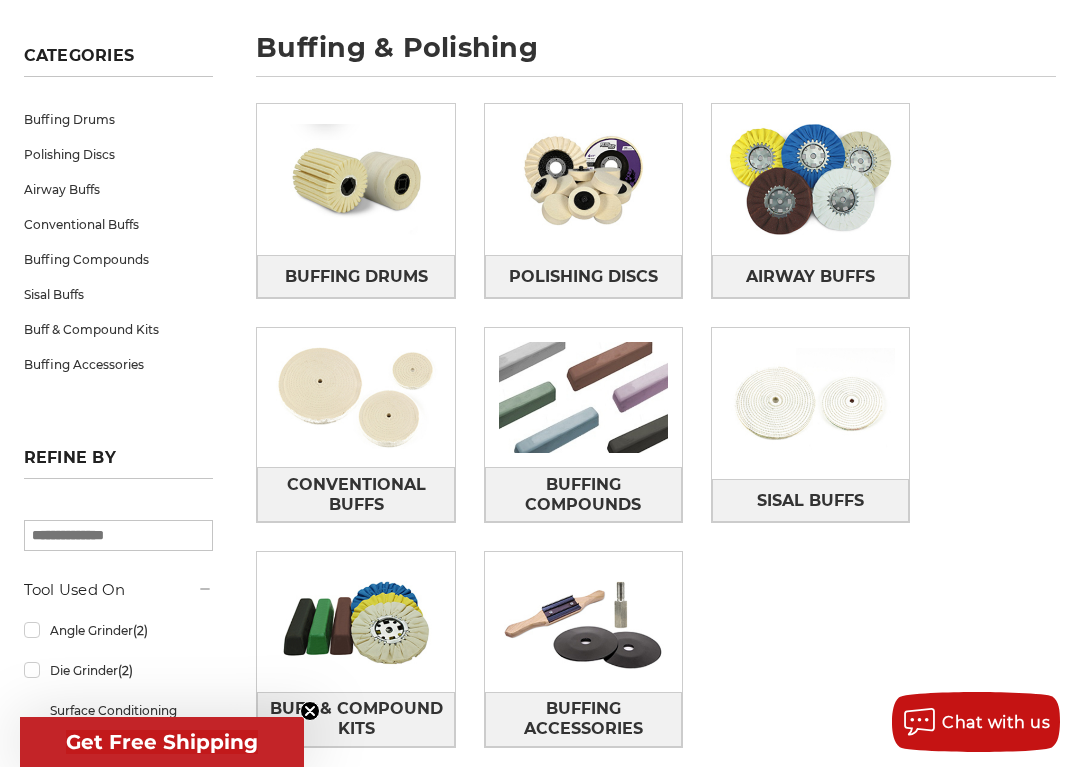 click at bounding box center (583, 179) 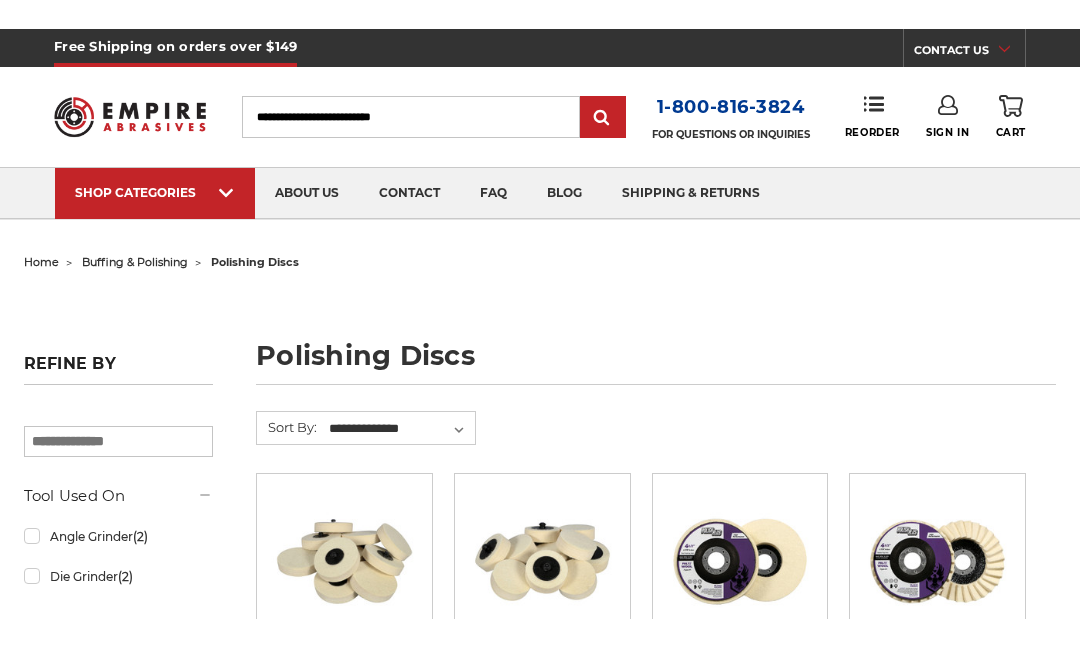 scroll, scrollTop: 0, scrollLeft: 0, axis: both 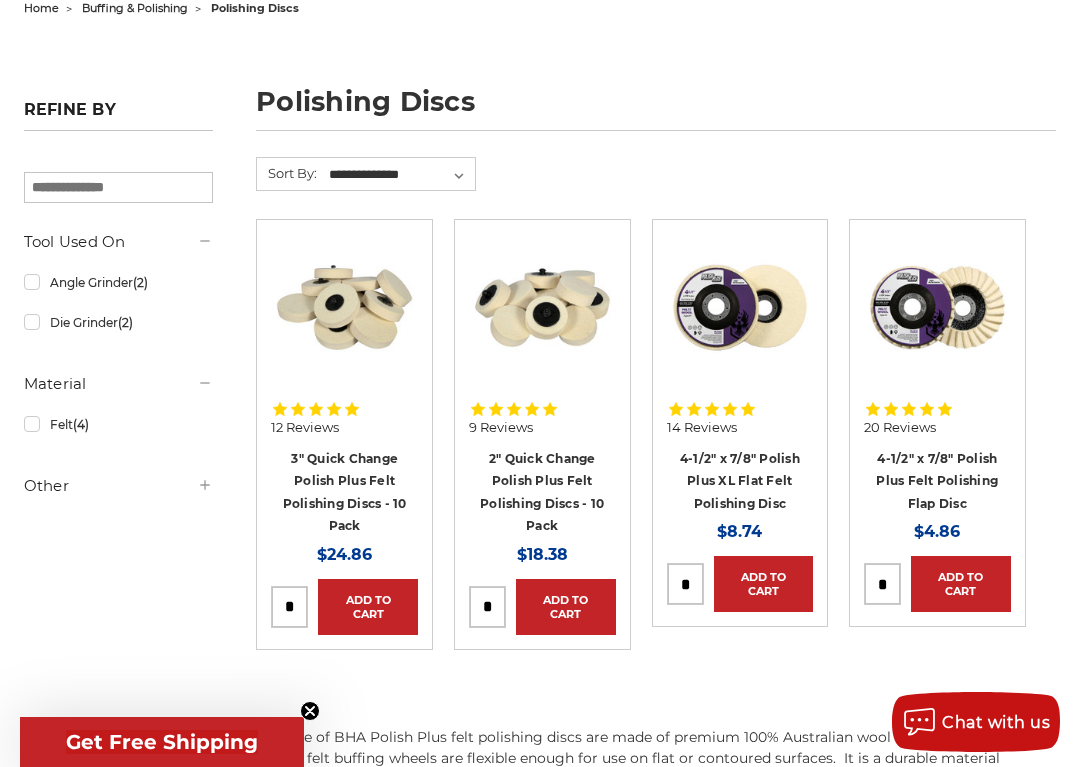 click on "Quick view" at bounding box center (542, 307) 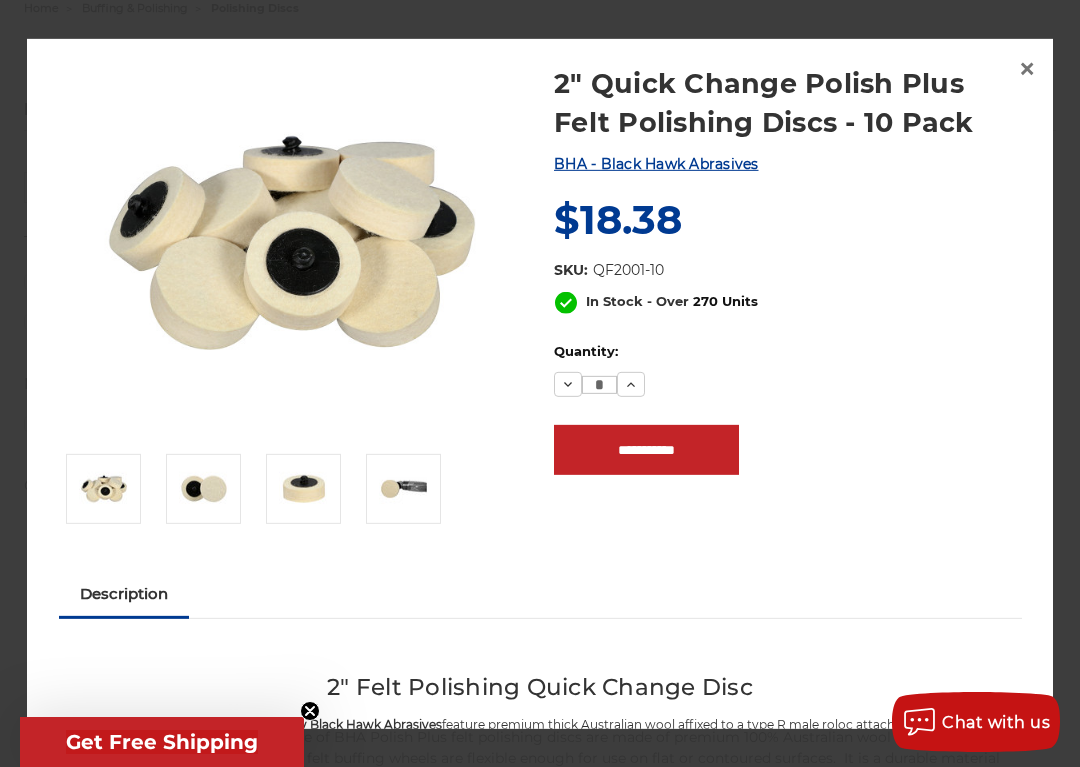 scroll, scrollTop: 26, scrollLeft: 0, axis: vertical 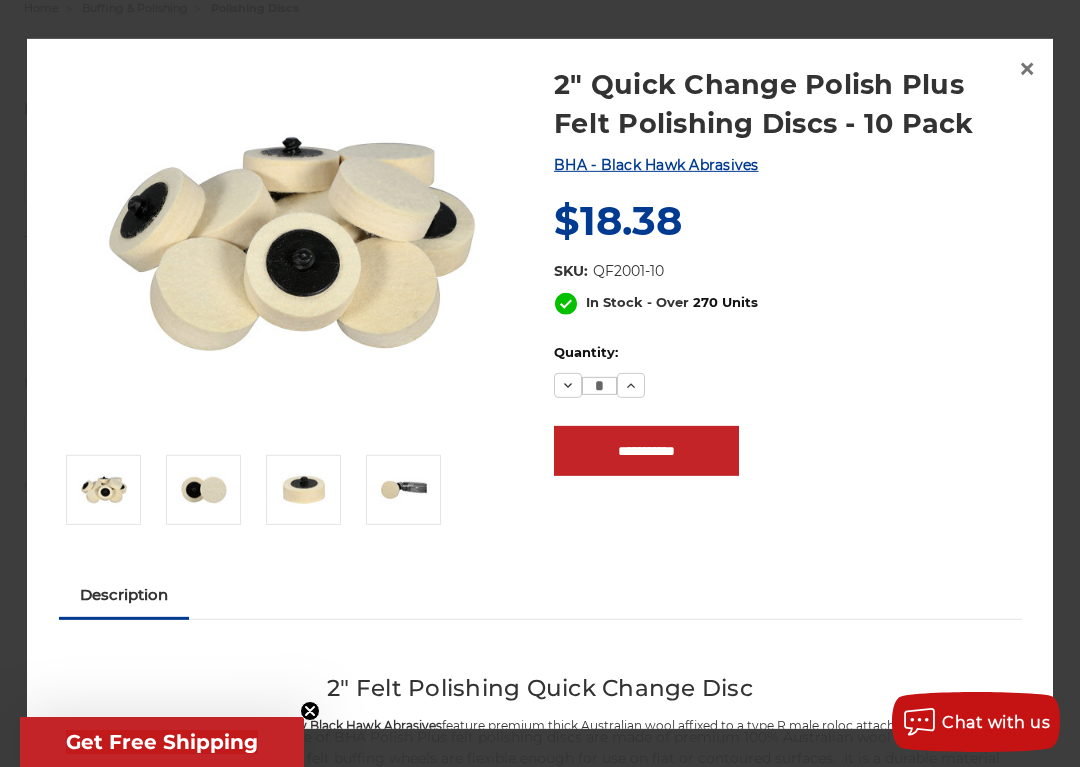 click at bounding box center [292, 244] 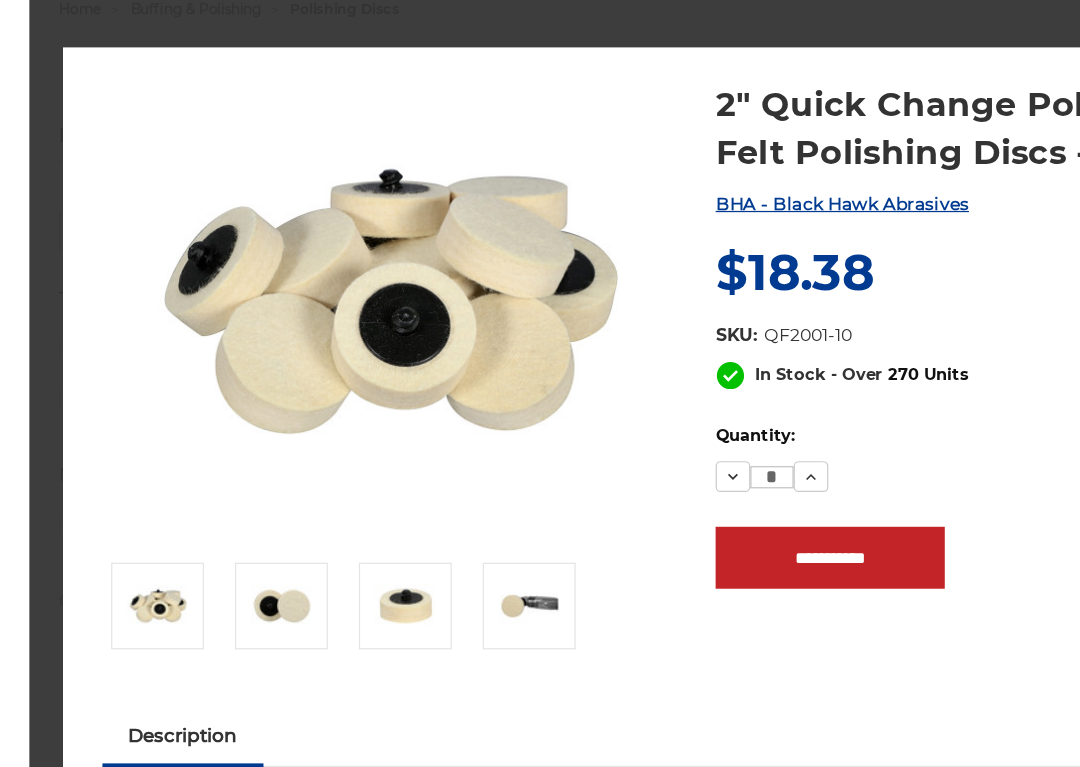 scroll, scrollTop: 135, scrollLeft: 0, axis: vertical 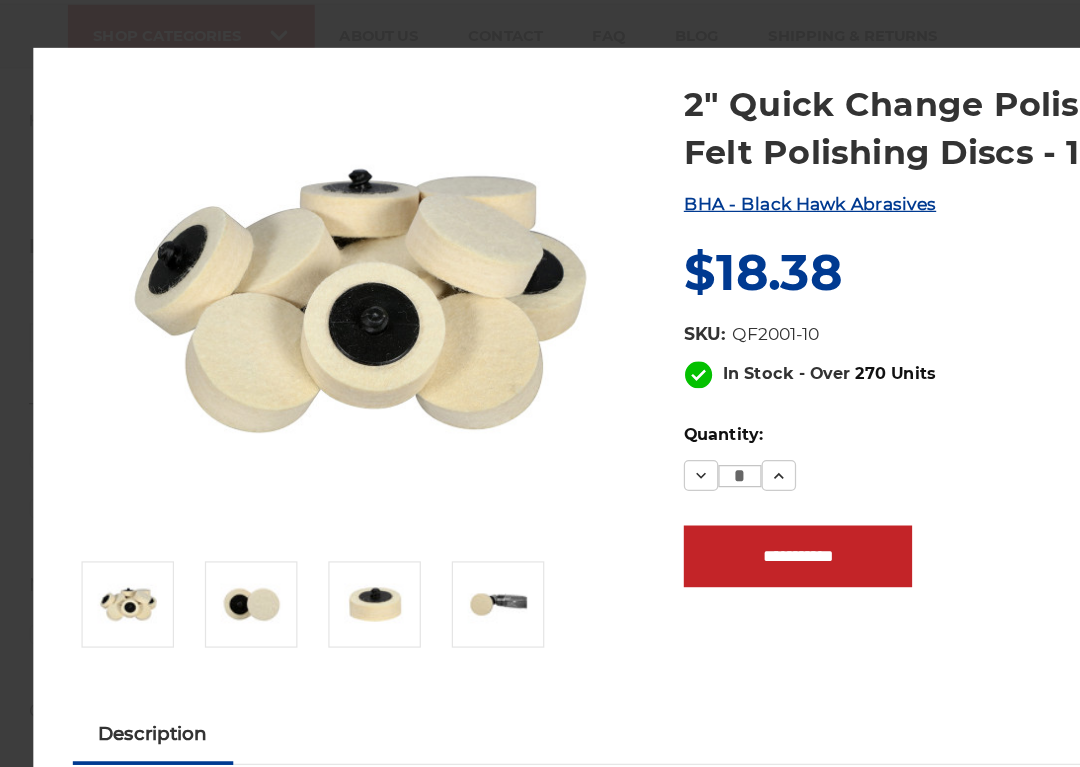 click on "**********" at bounding box center [646, 451] 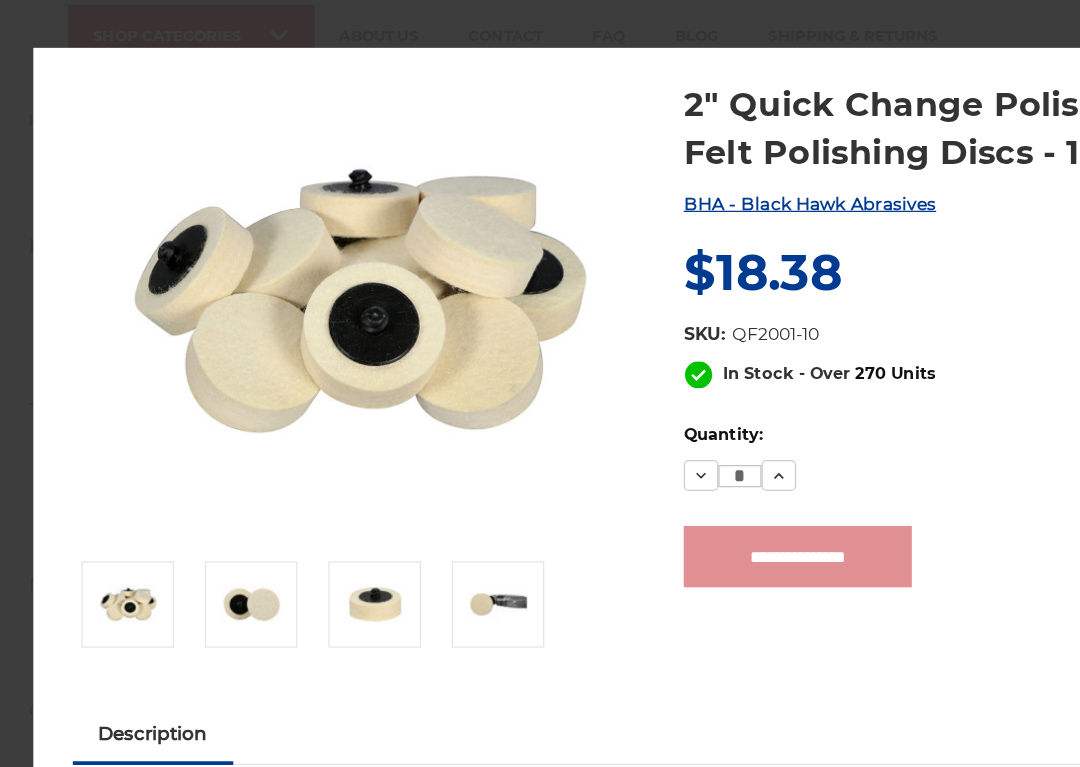 type on "**********" 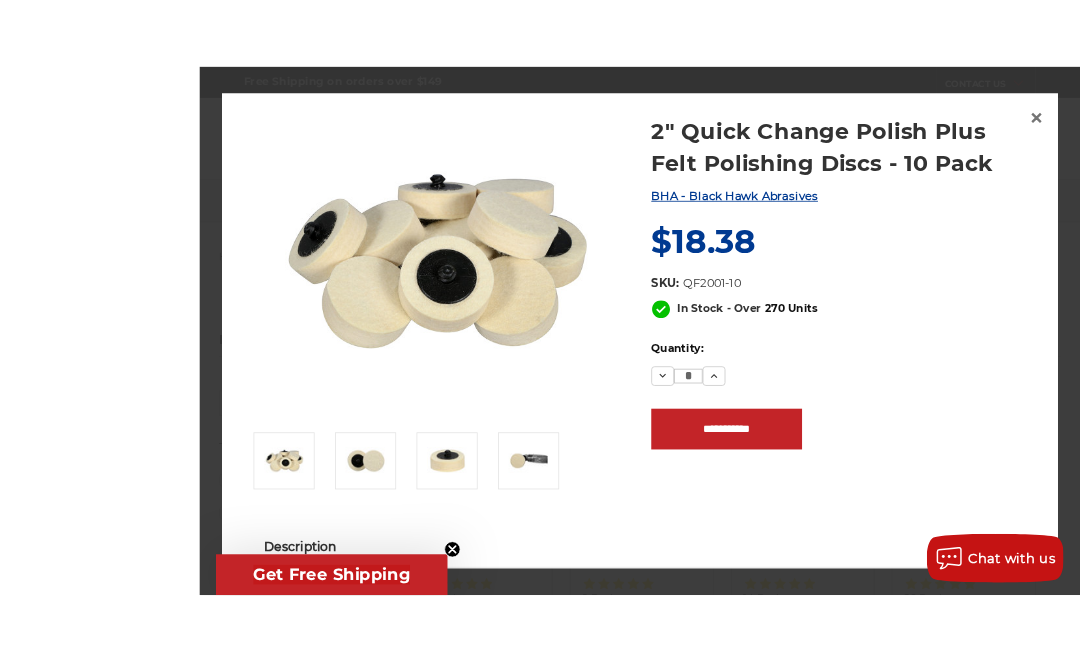 scroll, scrollTop: 42, scrollLeft: 0, axis: vertical 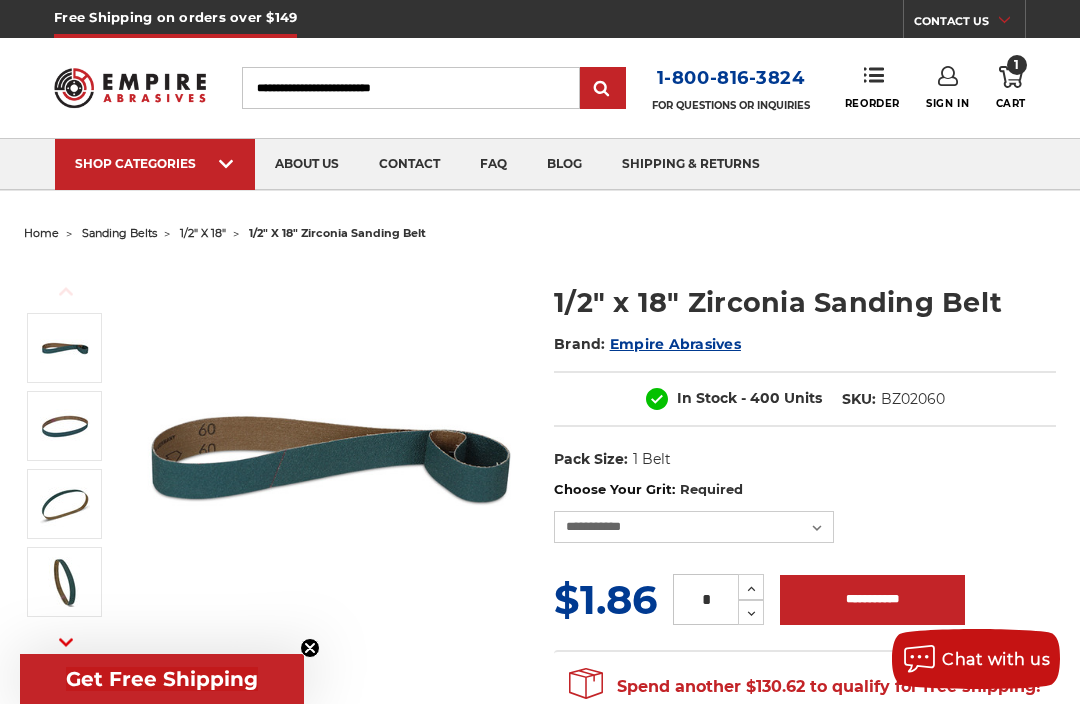 click on "home" at bounding box center [41, 233] 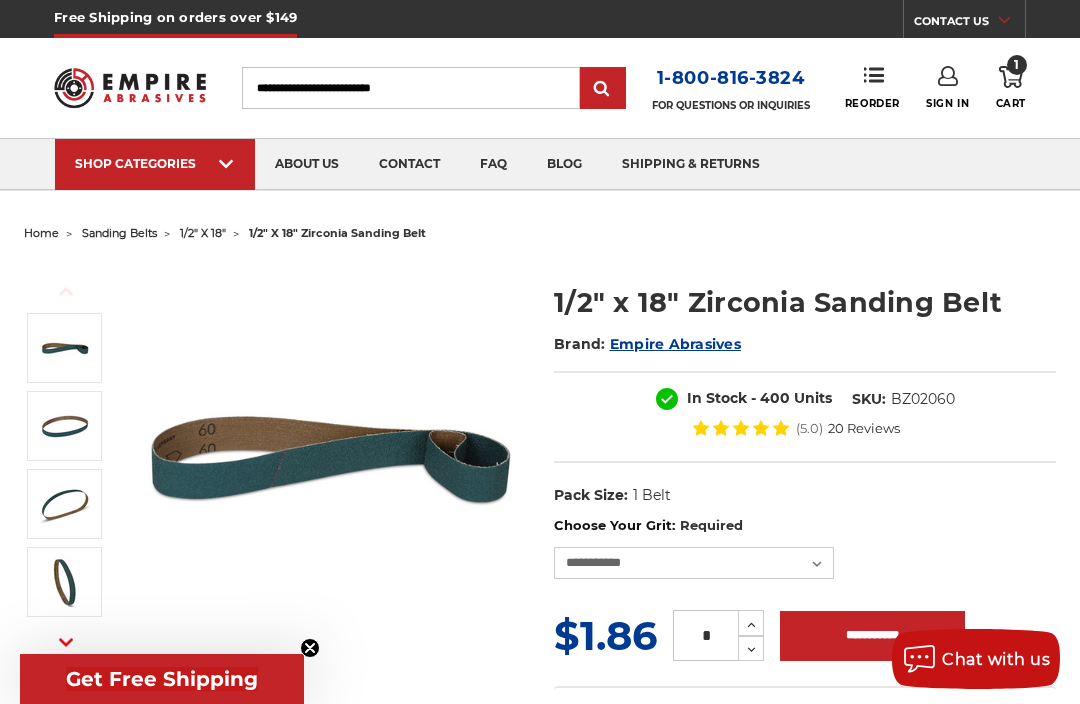 scroll, scrollTop: 0, scrollLeft: 0, axis: both 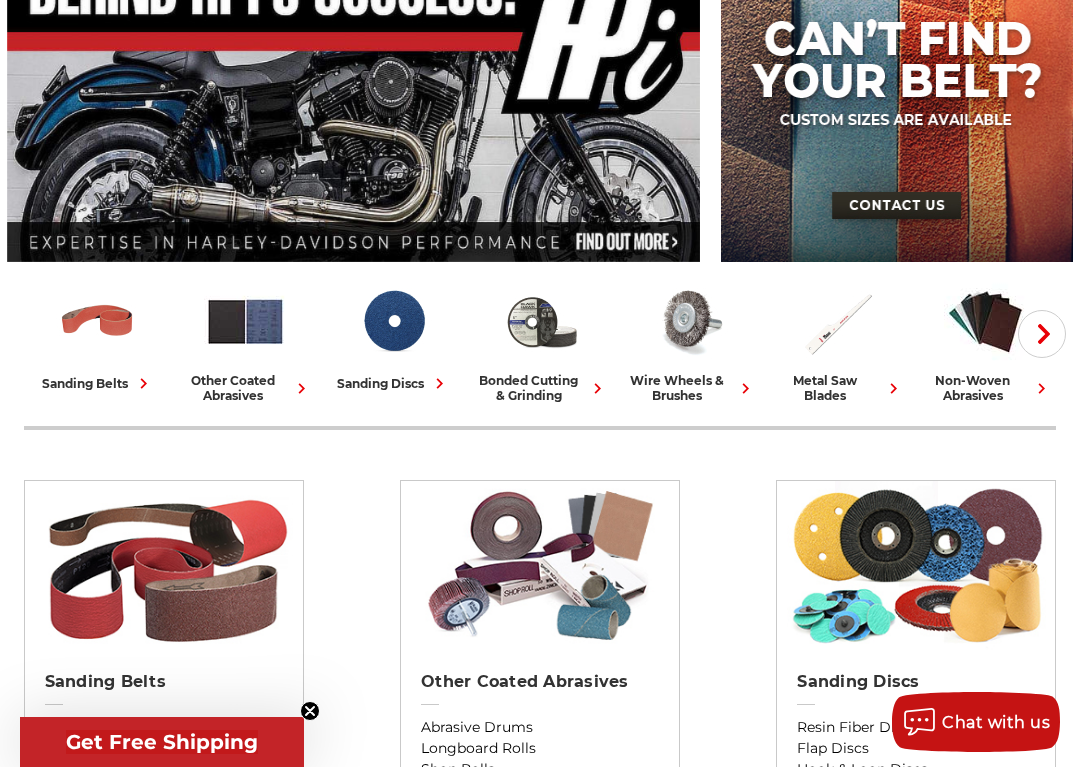 click on "Next" at bounding box center [1042, 334] 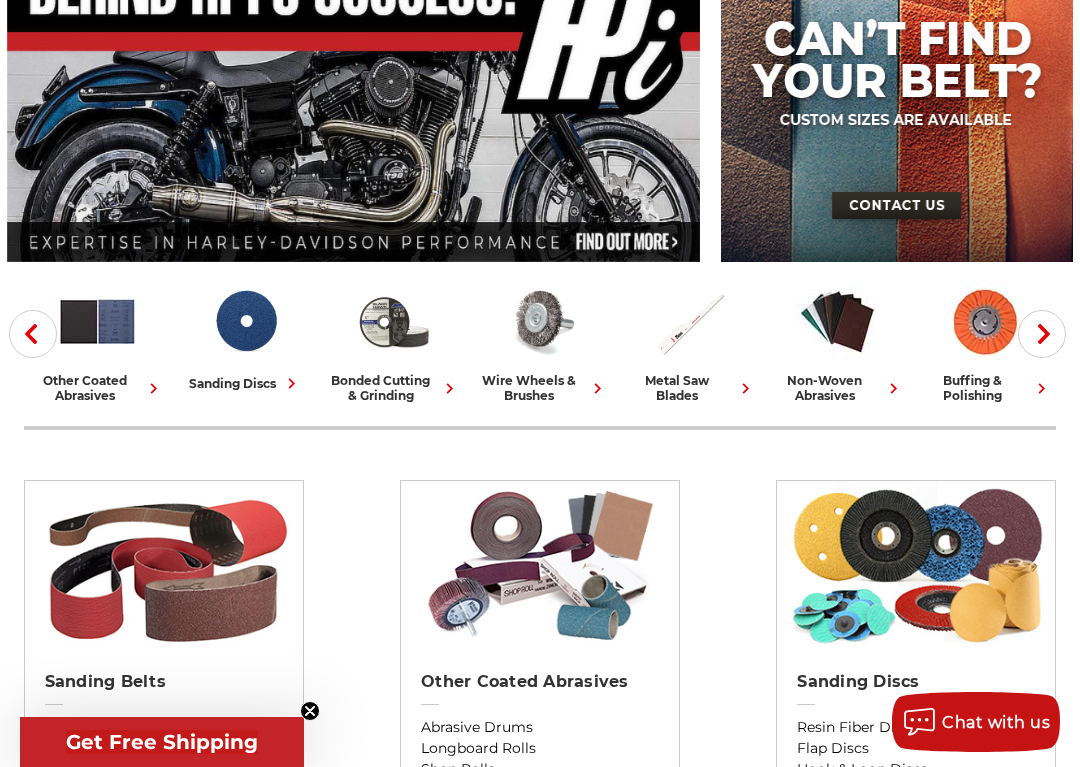 click on "Next" at bounding box center [1042, 334] 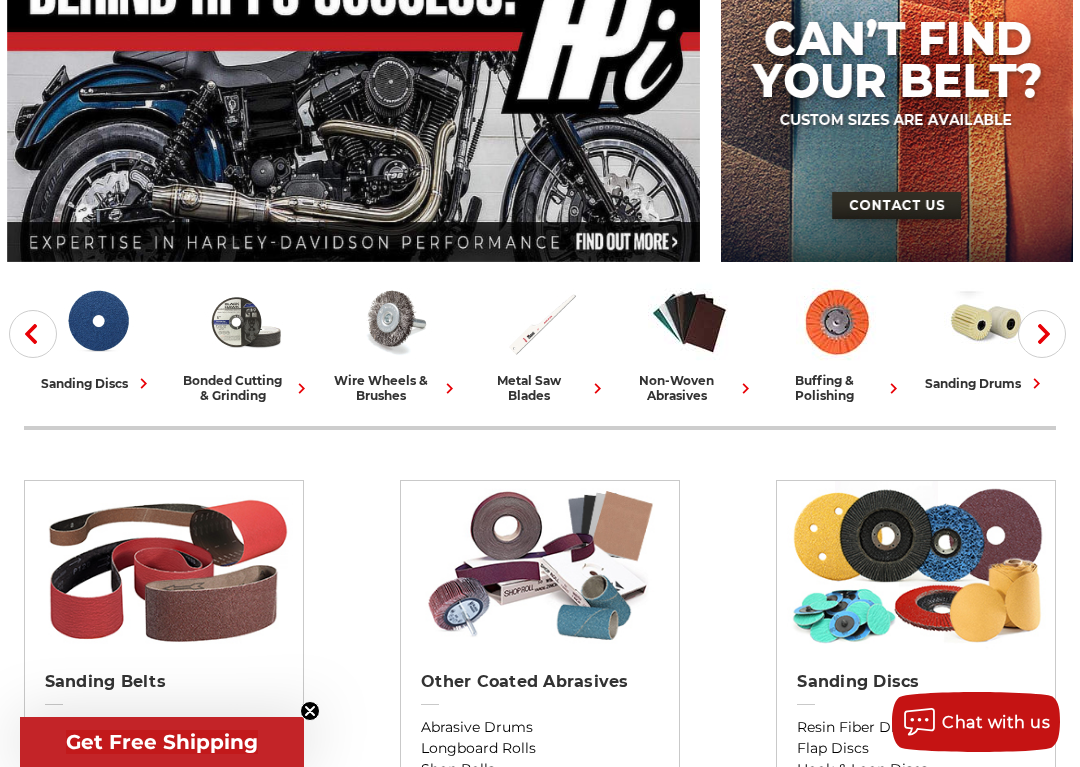 scroll, scrollTop: 0, scrollLeft: 0, axis: both 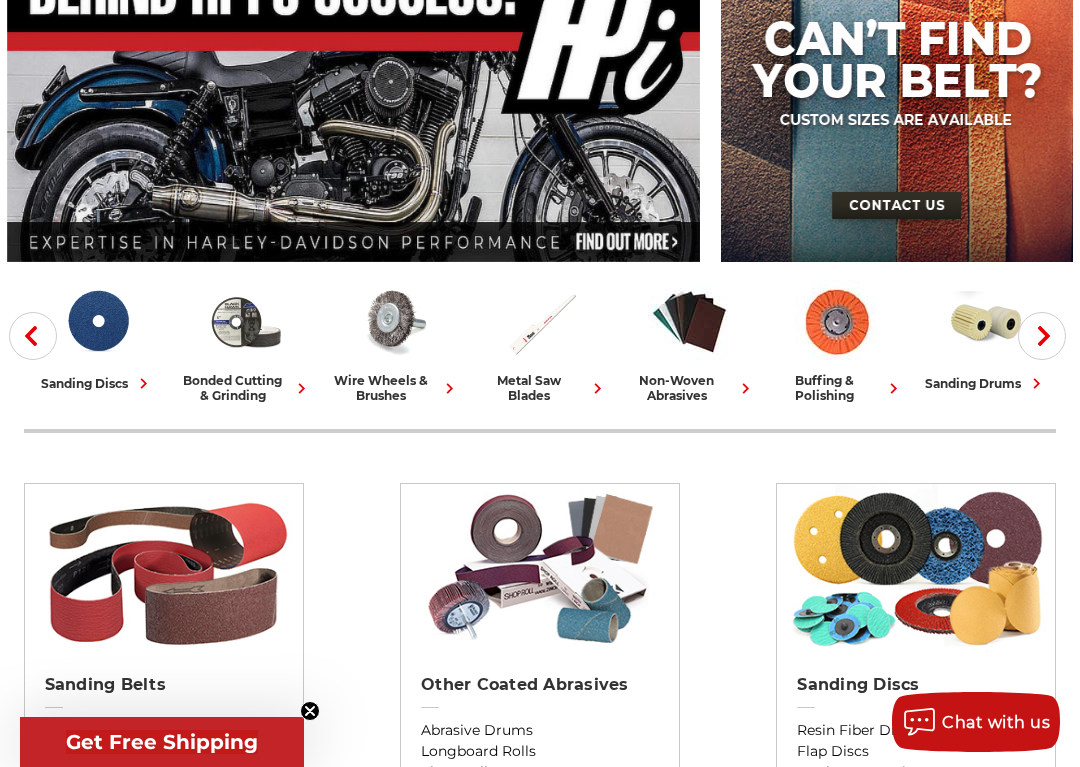 click on "Next" at bounding box center [1042, 336] 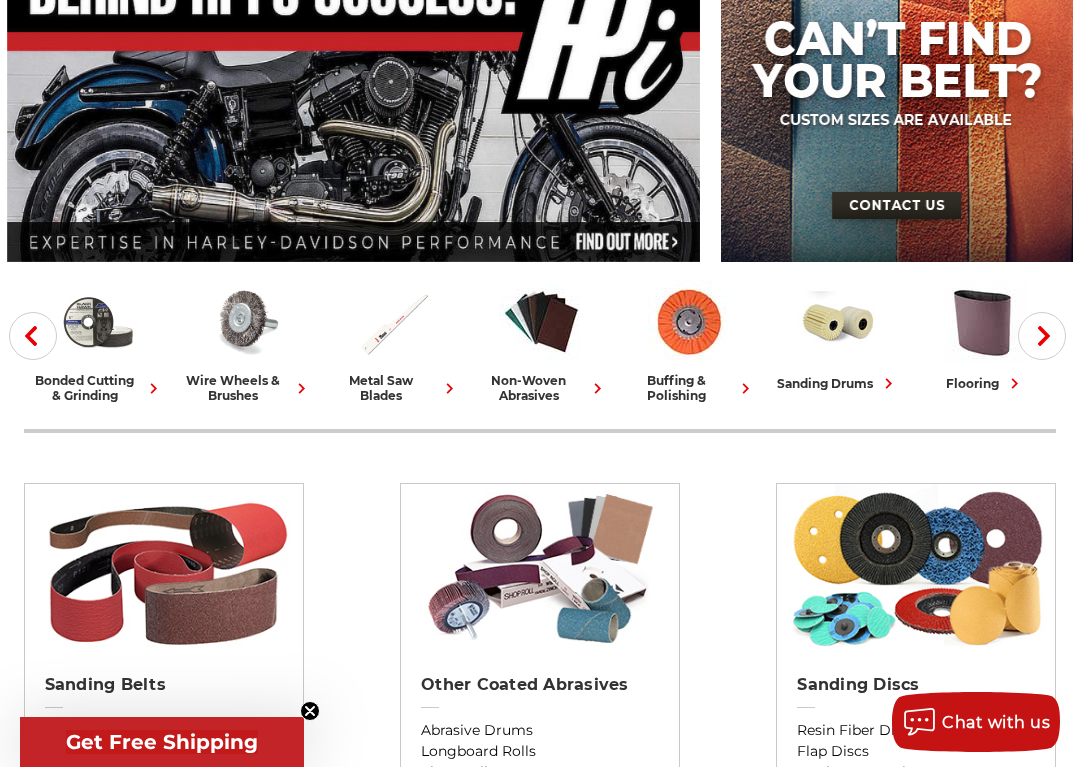 click 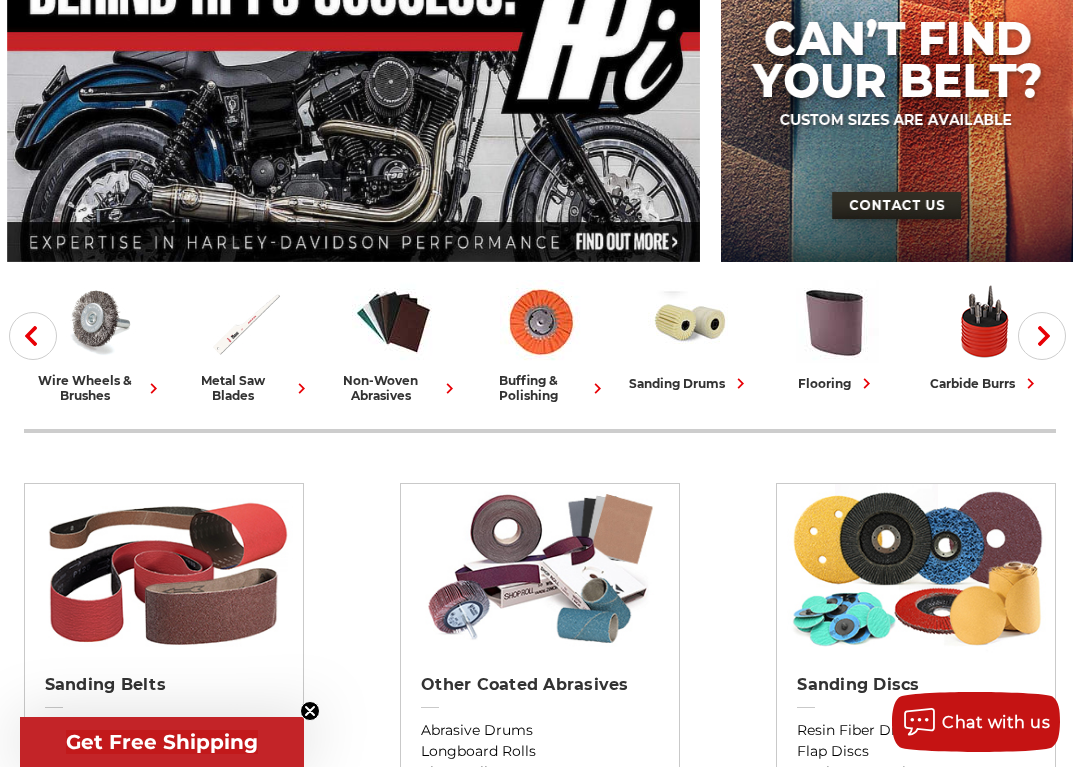 click on "Next" at bounding box center (1042, 336) 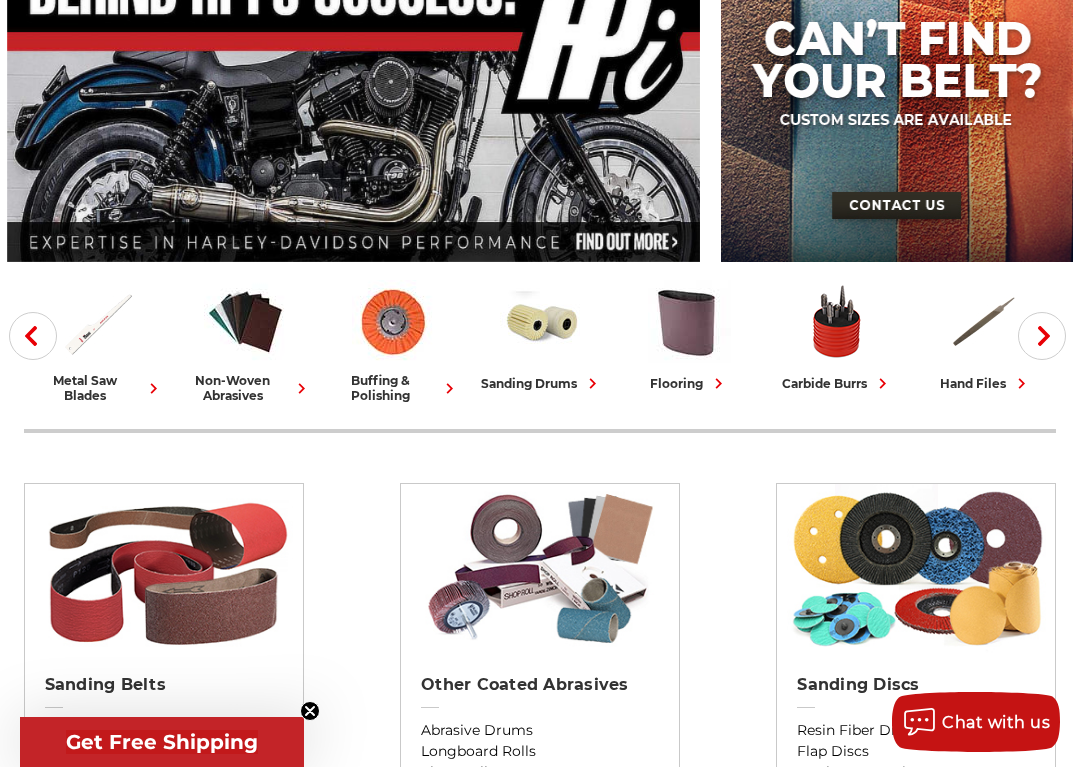 click on "Next" at bounding box center (1042, 336) 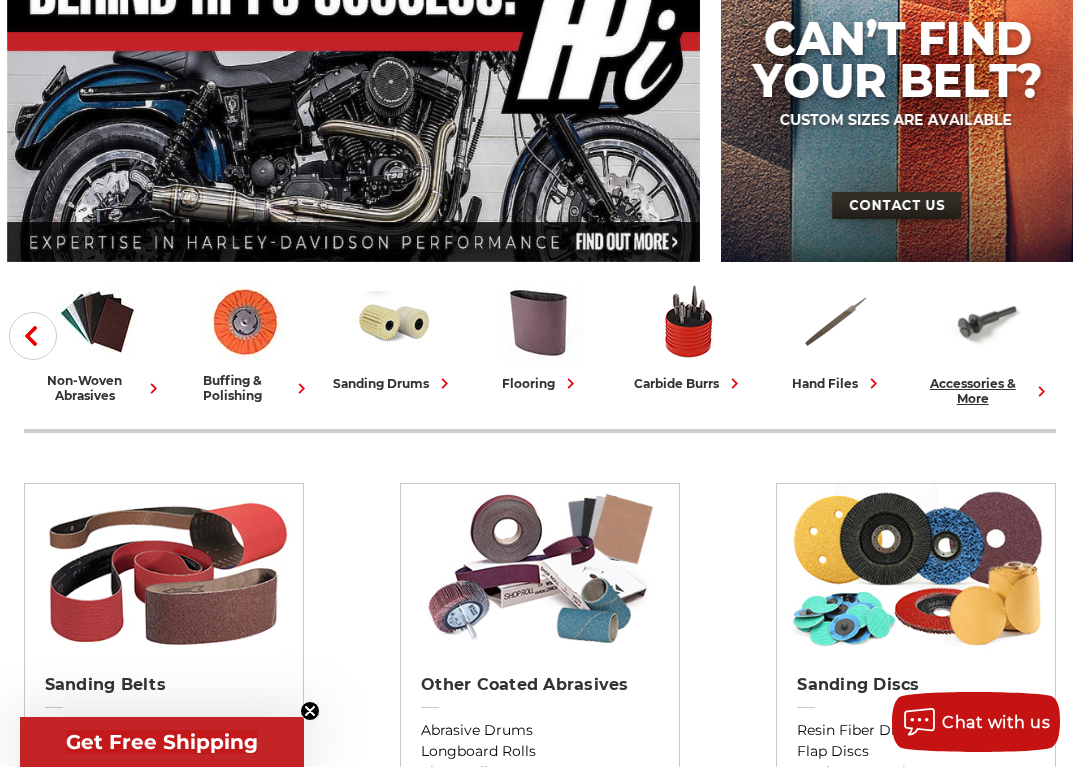 click 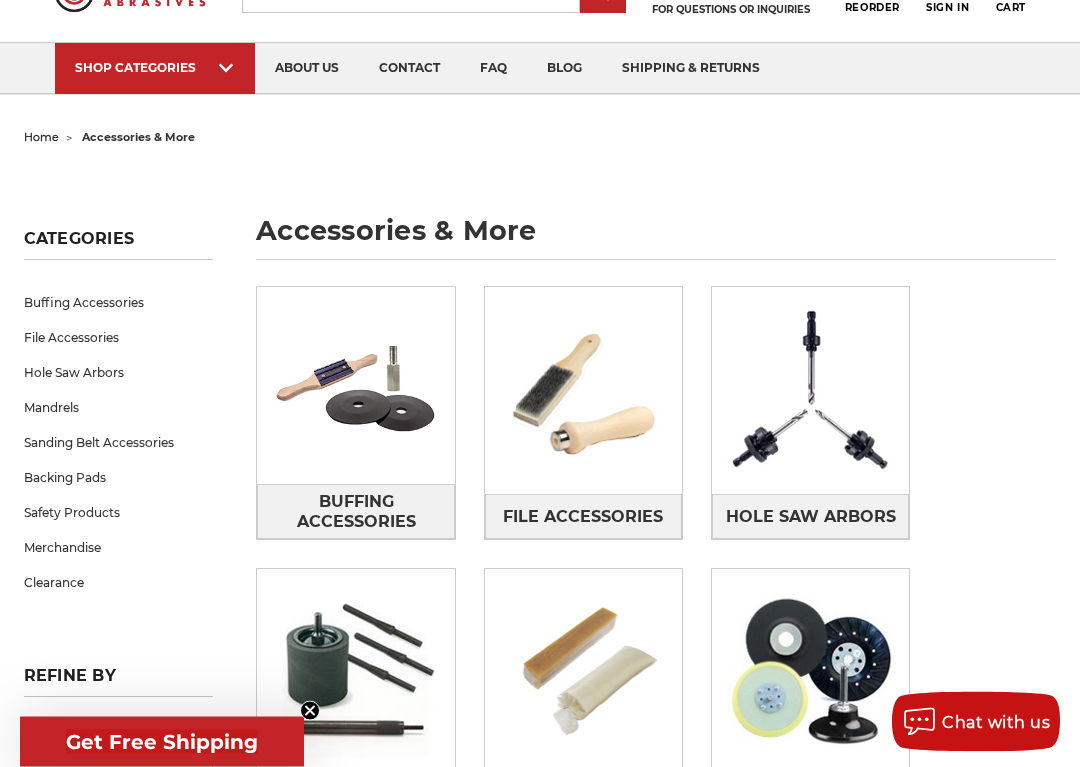 scroll, scrollTop: 97, scrollLeft: 0, axis: vertical 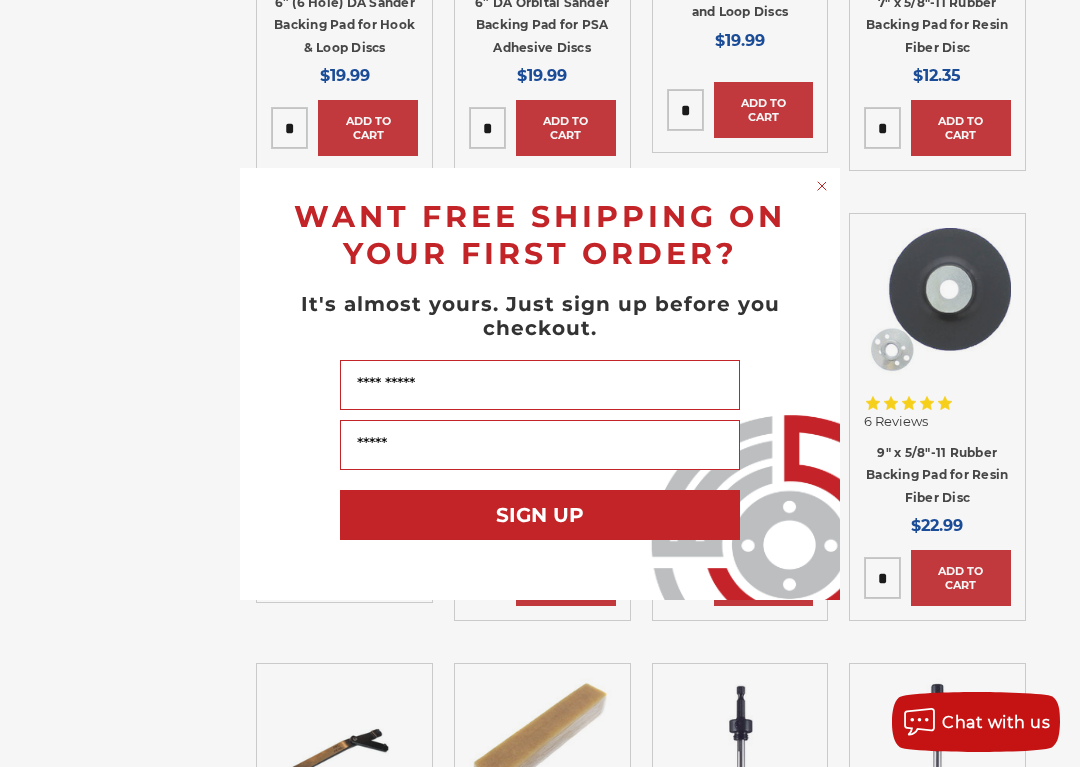 click 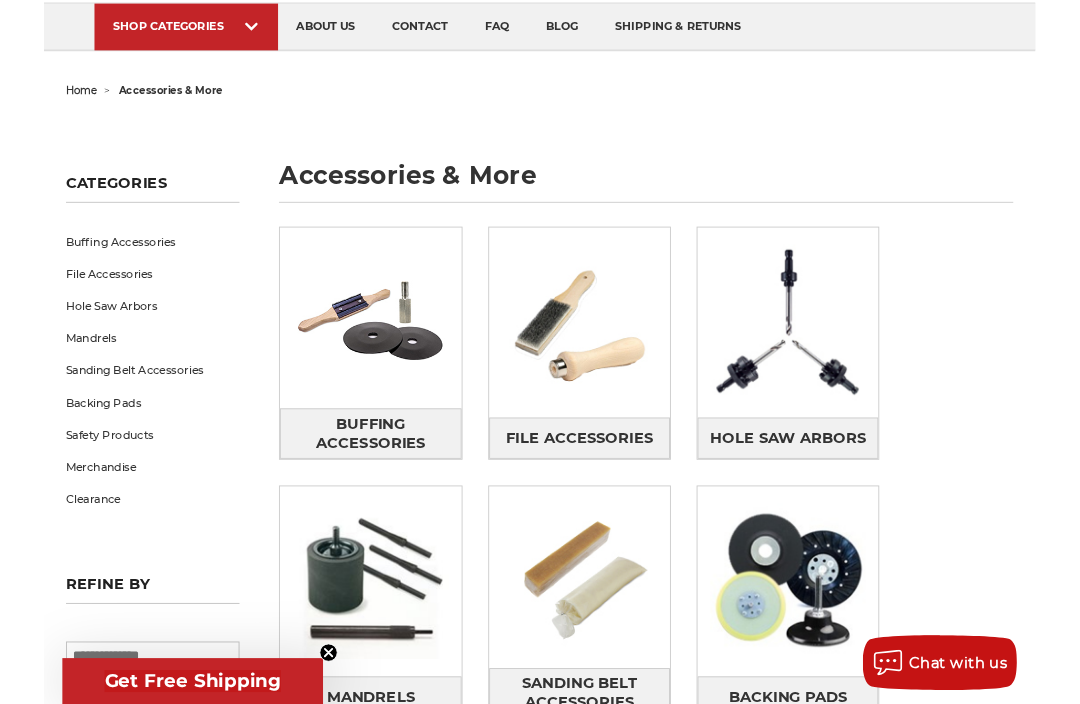 scroll, scrollTop: 0, scrollLeft: 0, axis: both 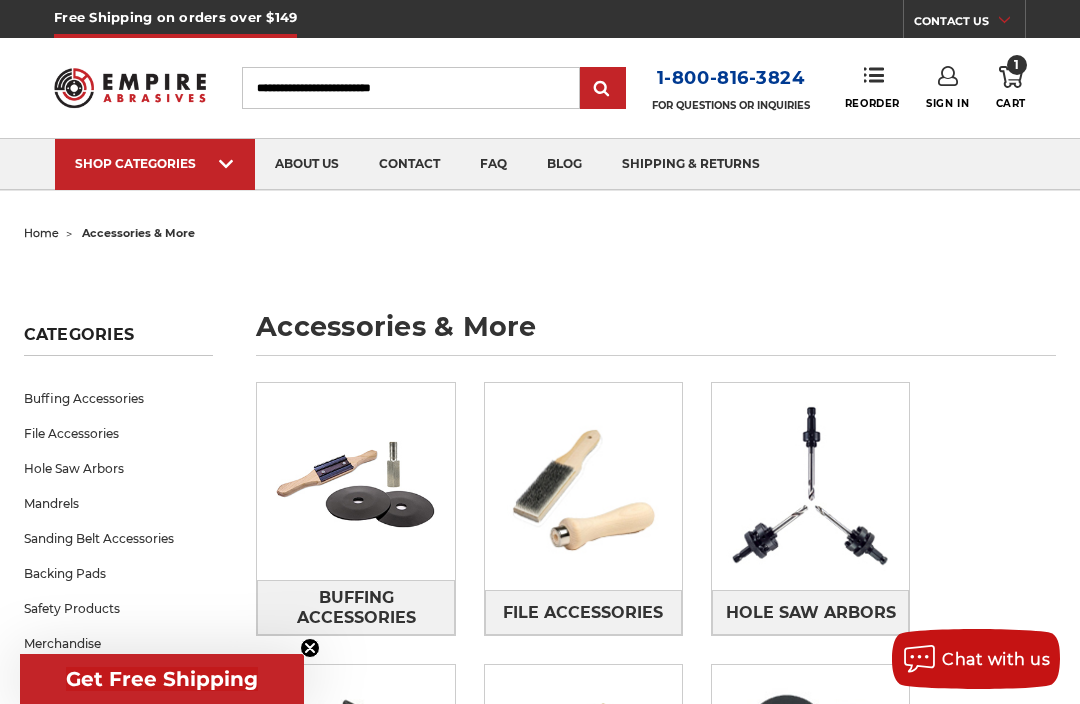 click on "Search" at bounding box center (411, 88) 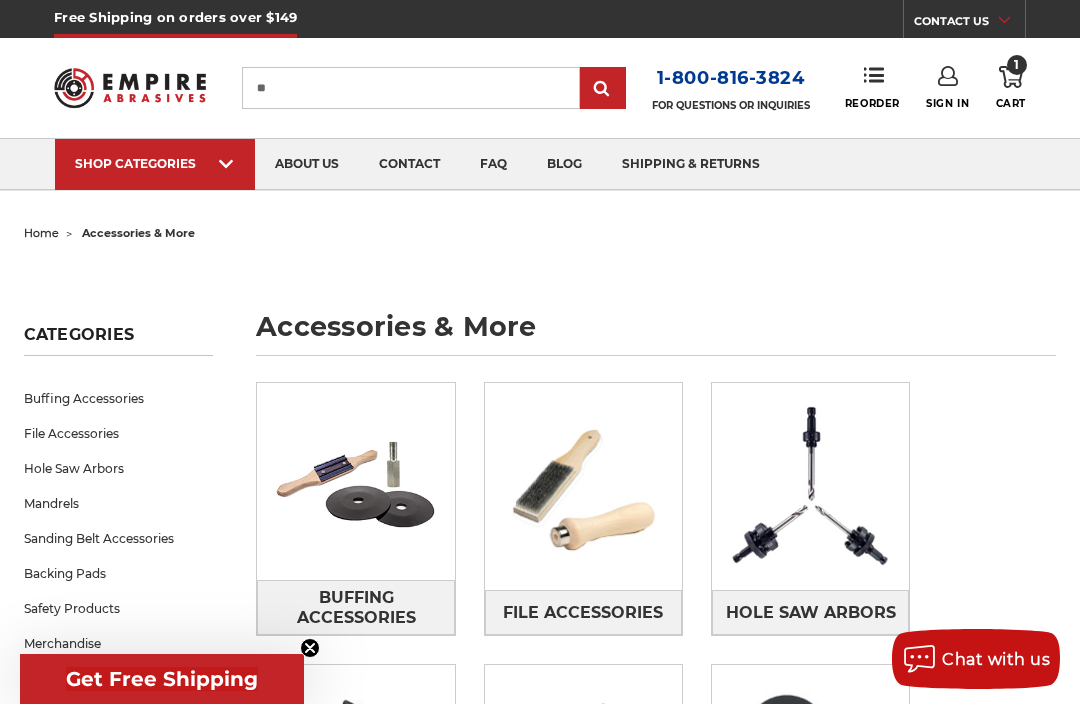 type on "*" 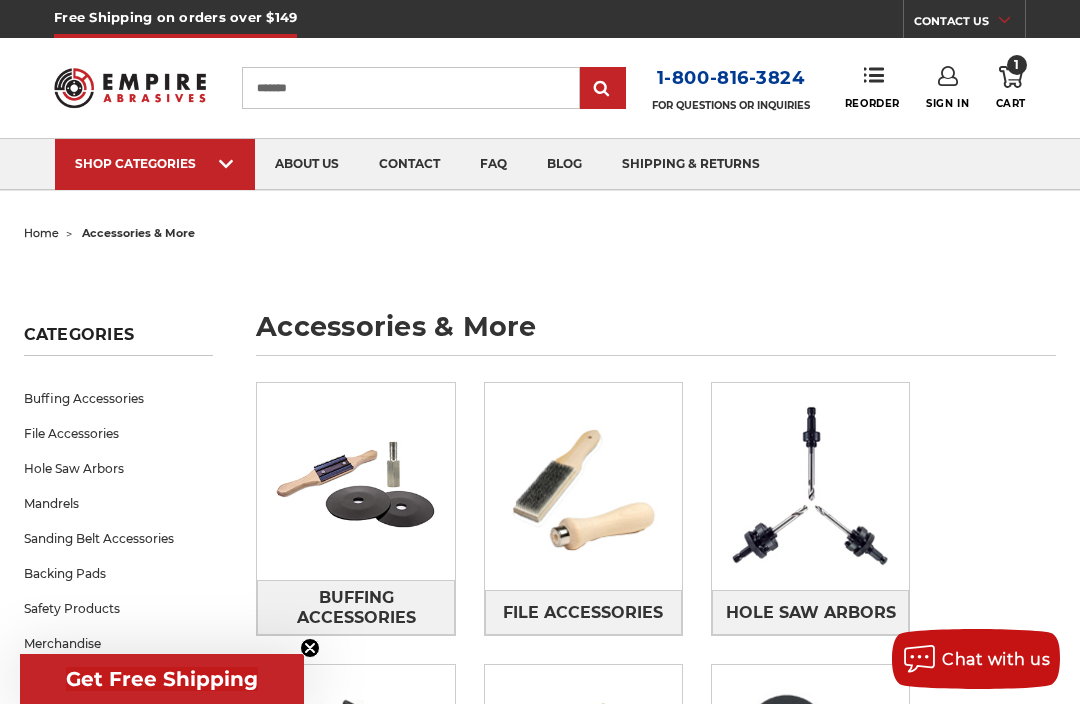 type on "*******" 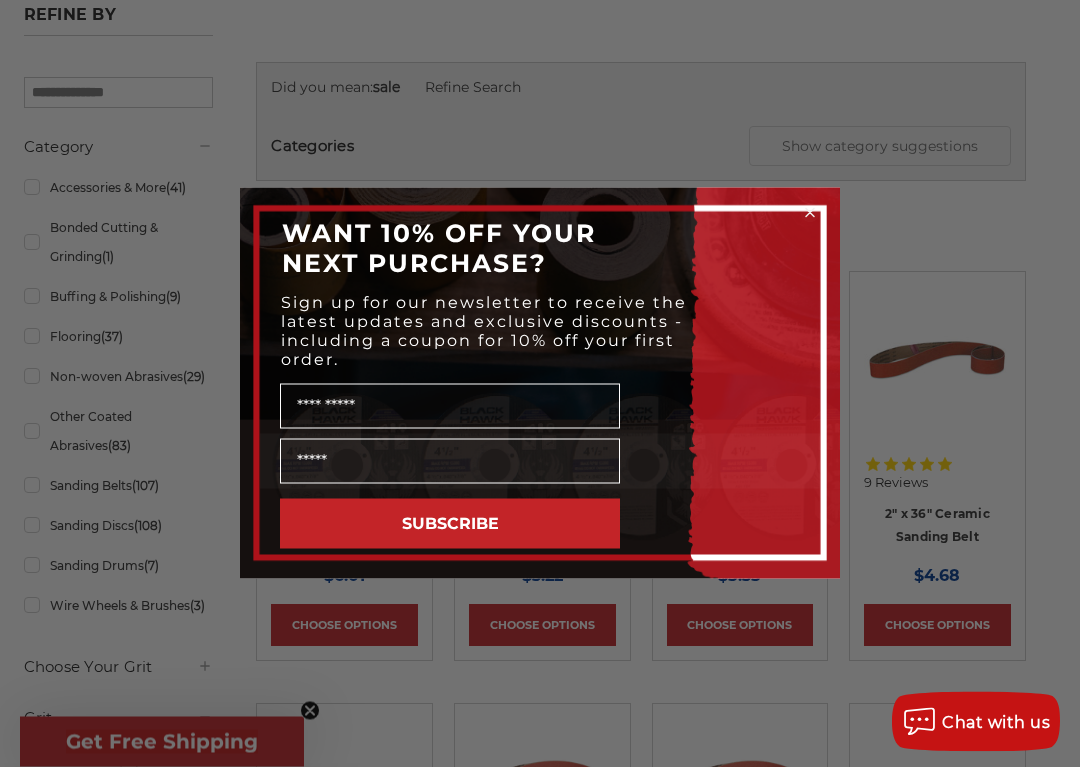 scroll, scrollTop: 297, scrollLeft: 0, axis: vertical 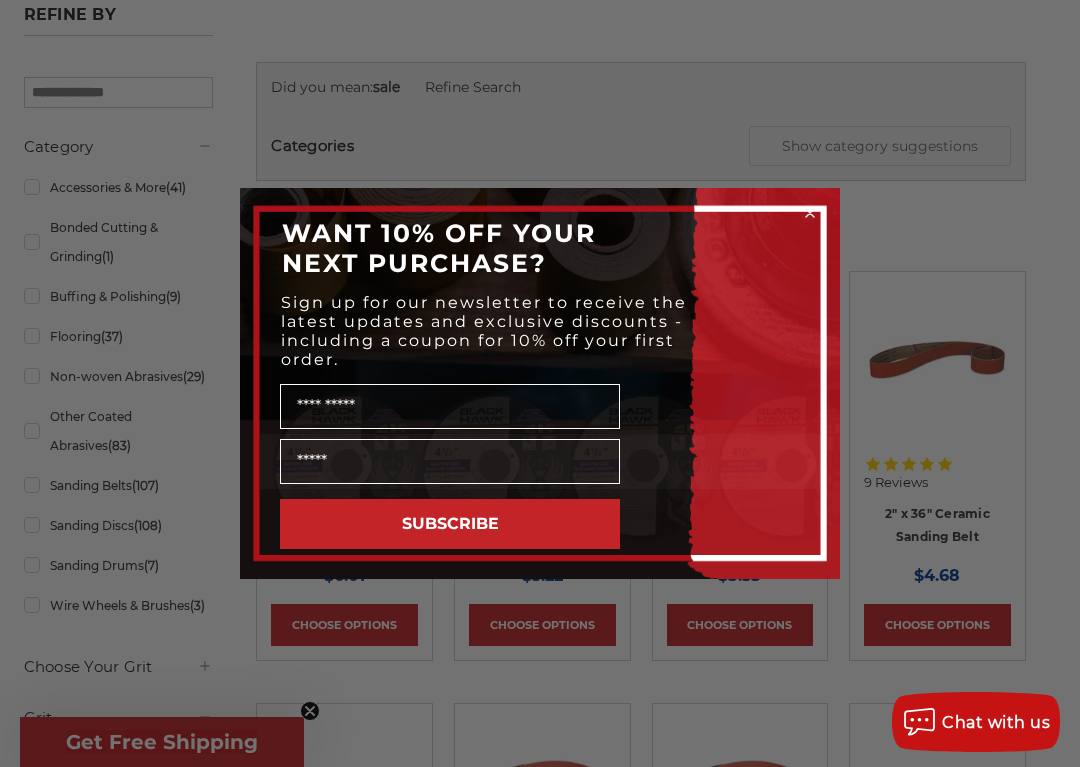click on "Close dialog" 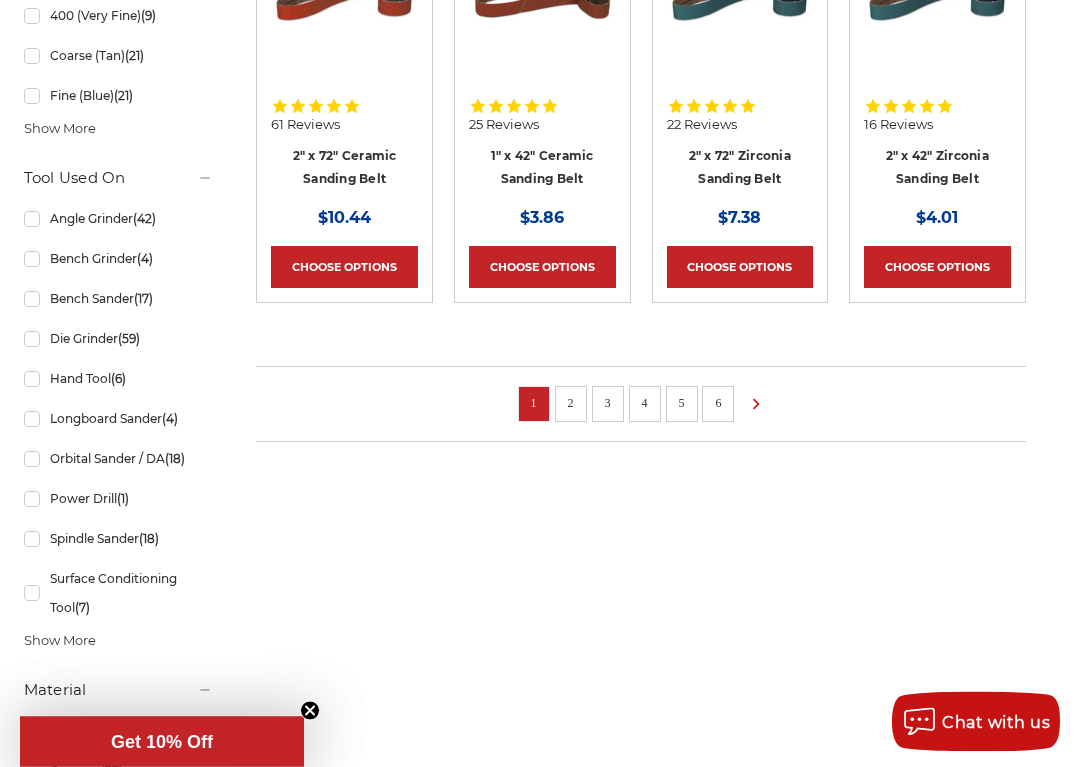 scroll, scrollTop: 1518, scrollLeft: 0, axis: vertical 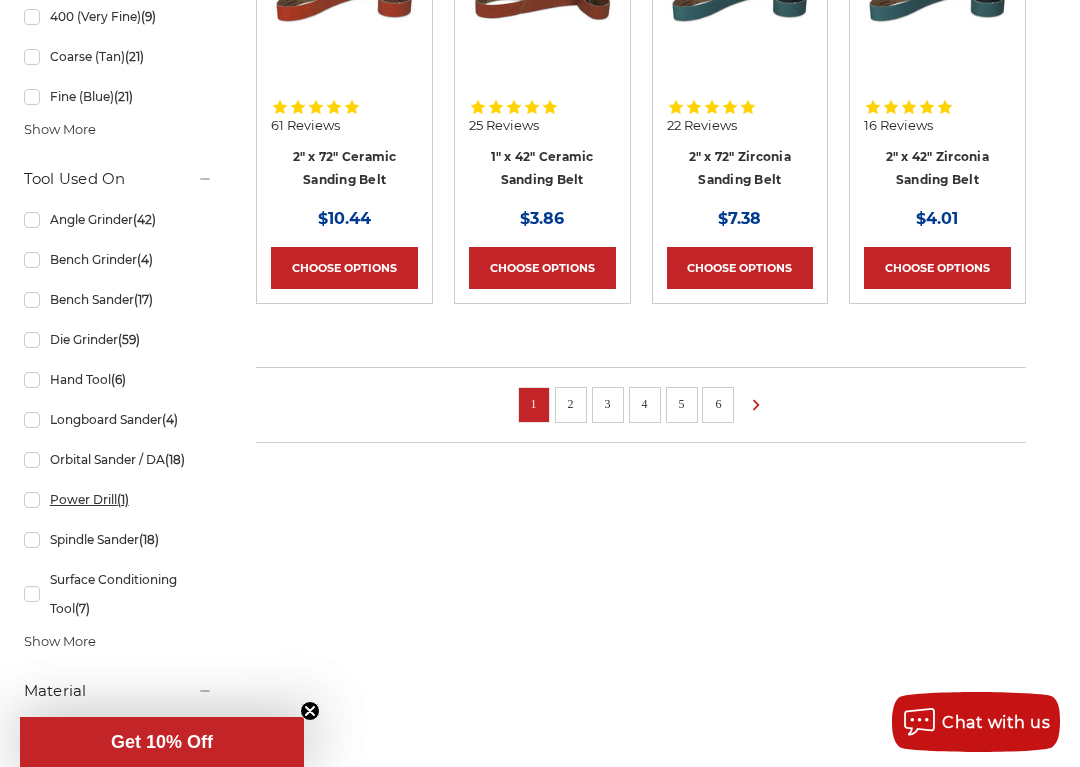 click on "Power Drill
(1)" at bounding box center (119, 499) 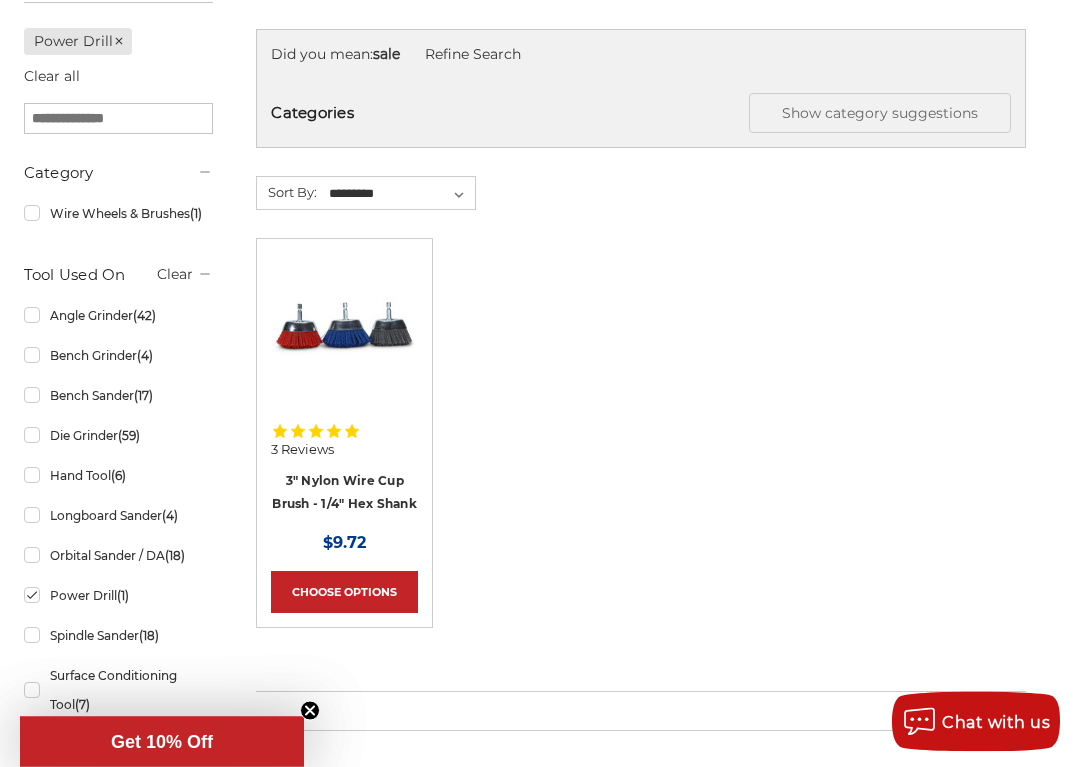 scroll, scrollTop: 330, scrollLeft: 0, axis: vertical 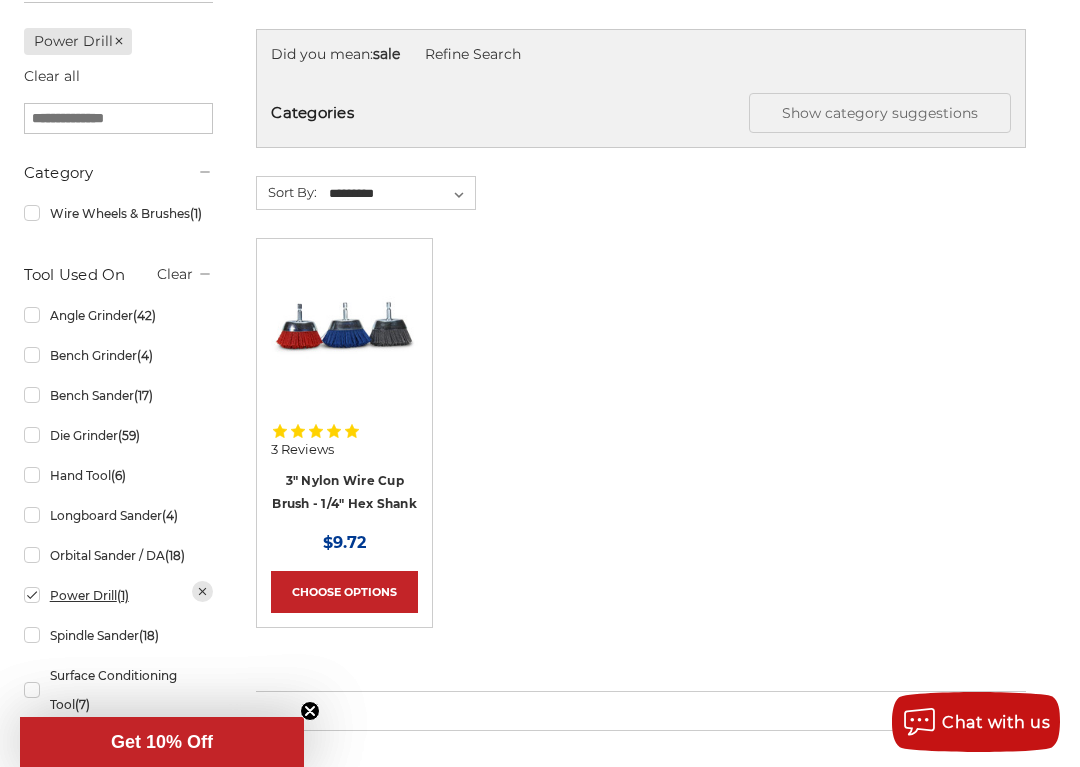 click on "Power Drill
(1)" at bounding box center (119, 595) 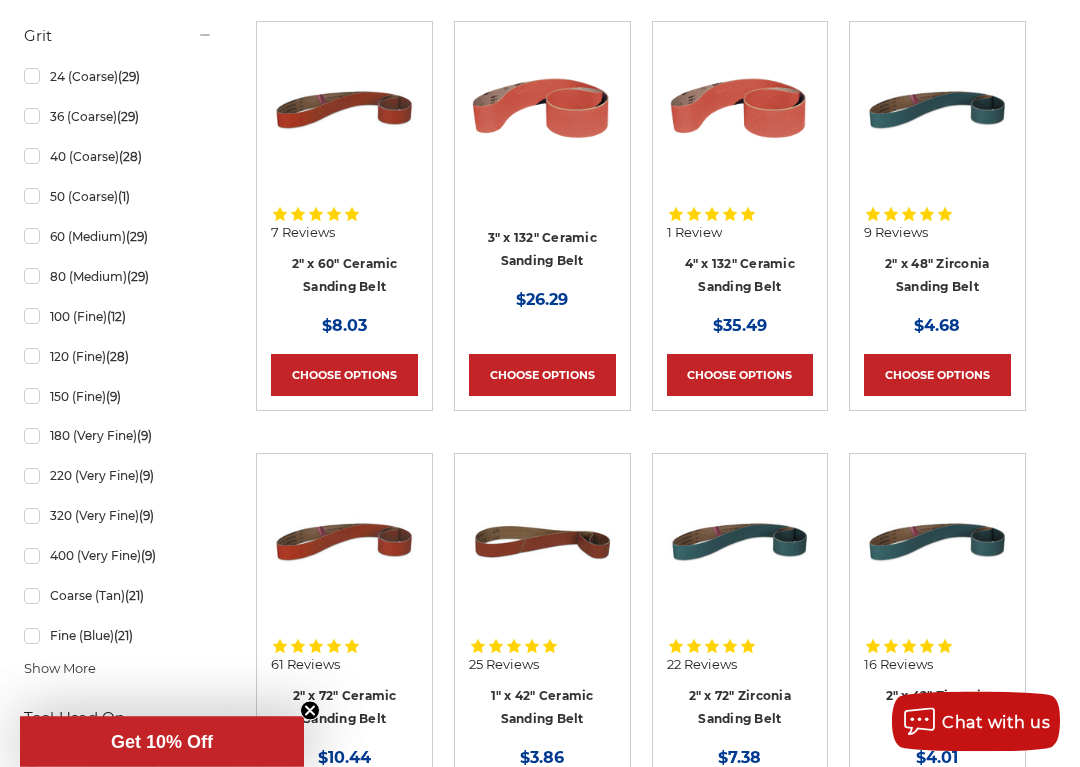 scroll, scrollTop: 979, scrollLeft: 0, axis: vertical 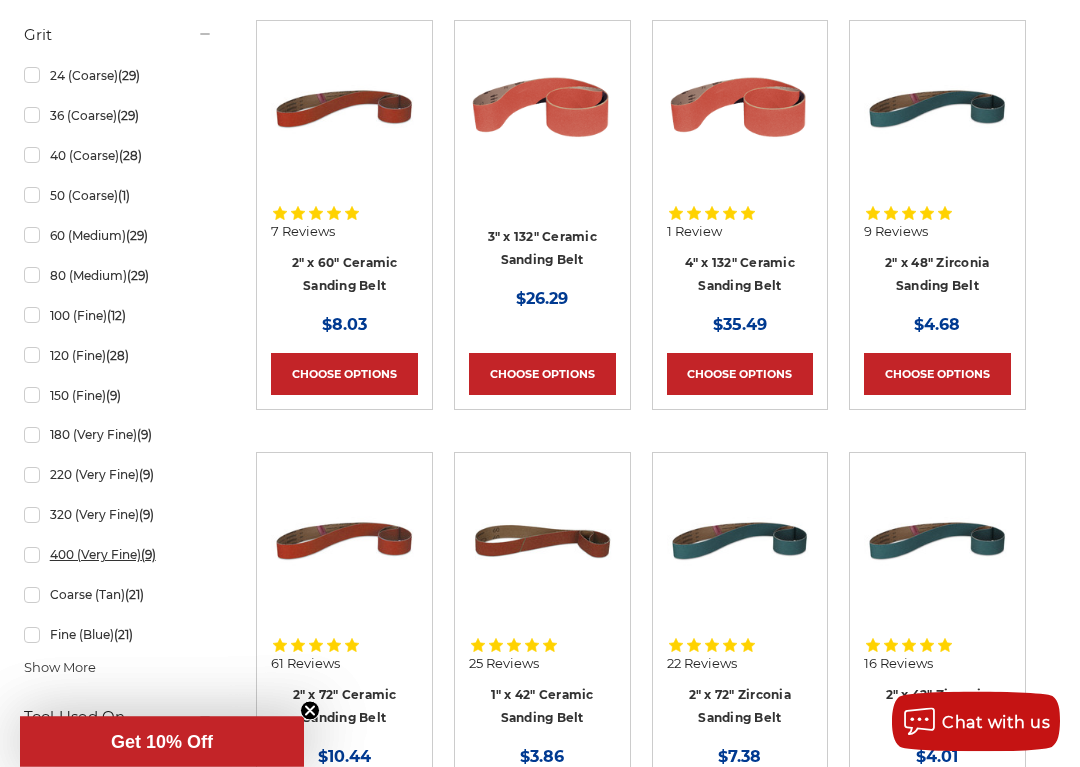 click on "400 (Very Fine)
(9)" at bounding box center [119, 555] 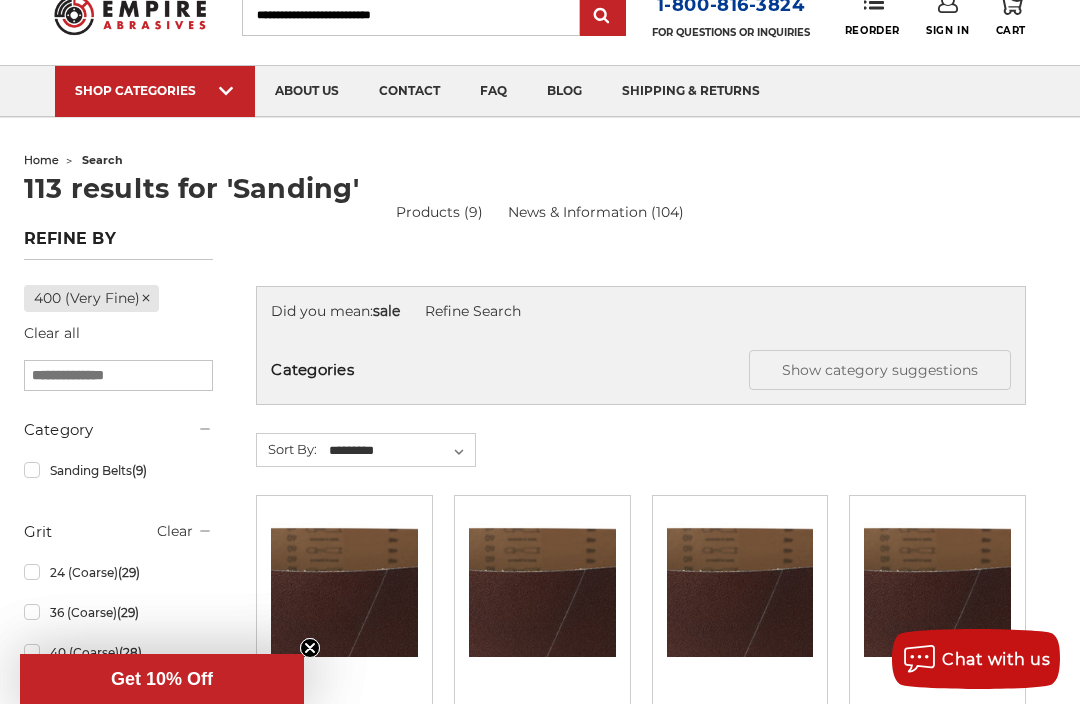 scroll, scrollTop: 71, scrollLeft: 0, axis: vertical 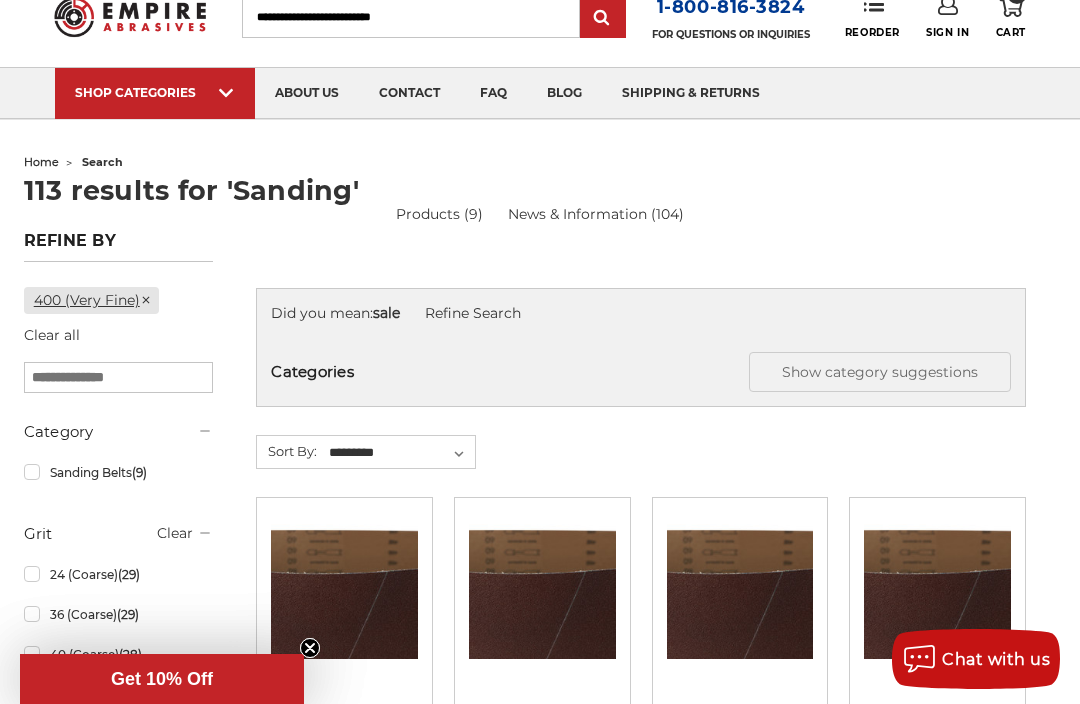 click on "400 (Very Fine)" at bounding box center (91, 300) 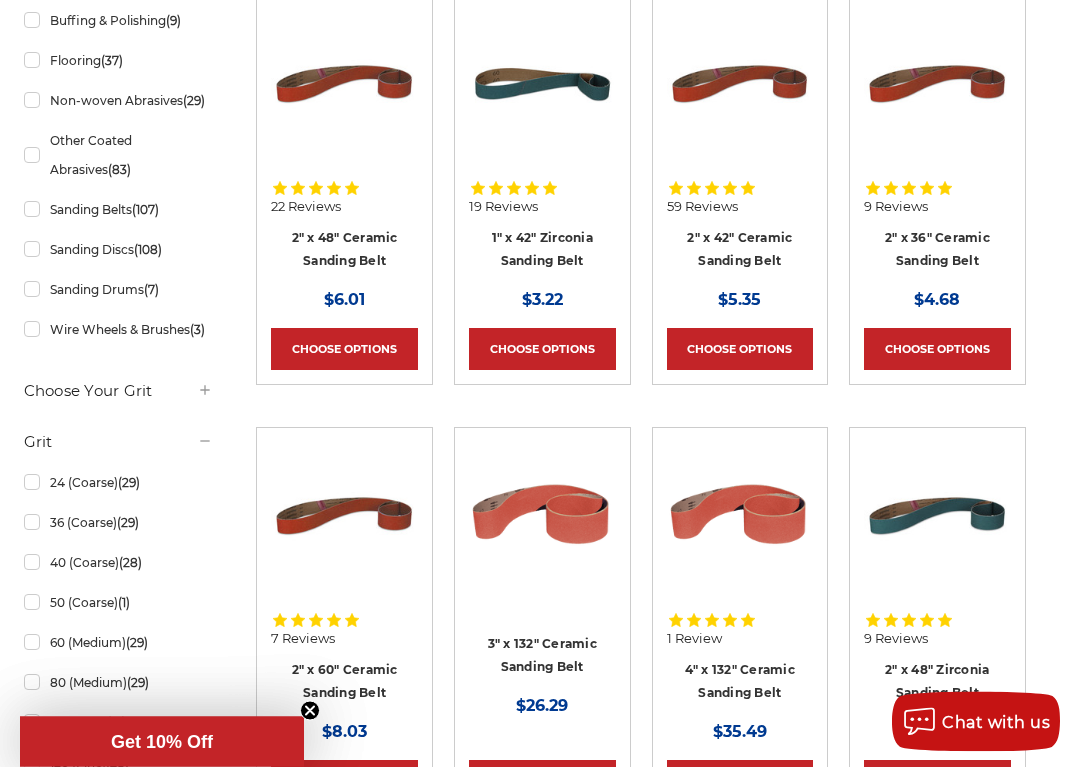 scroll, scrollTop: 608, scrollLeft: 0, axis: vertical 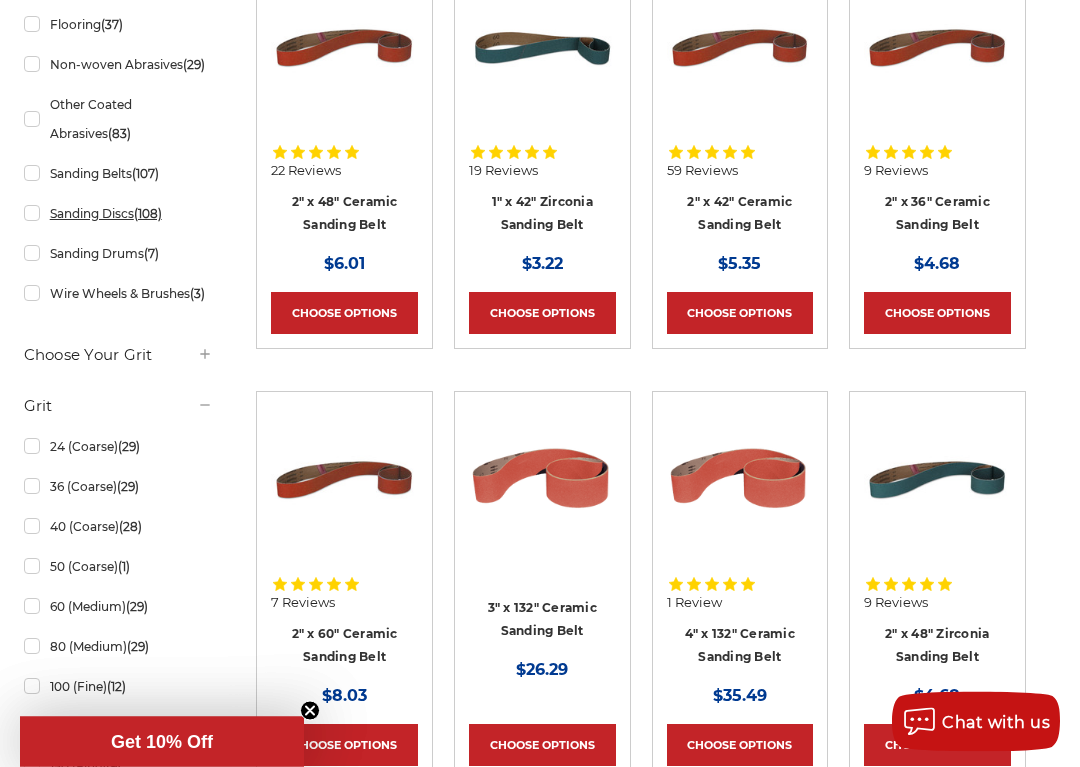 click on "Sanding Discs
(108)" at bounding box center [119, 214] 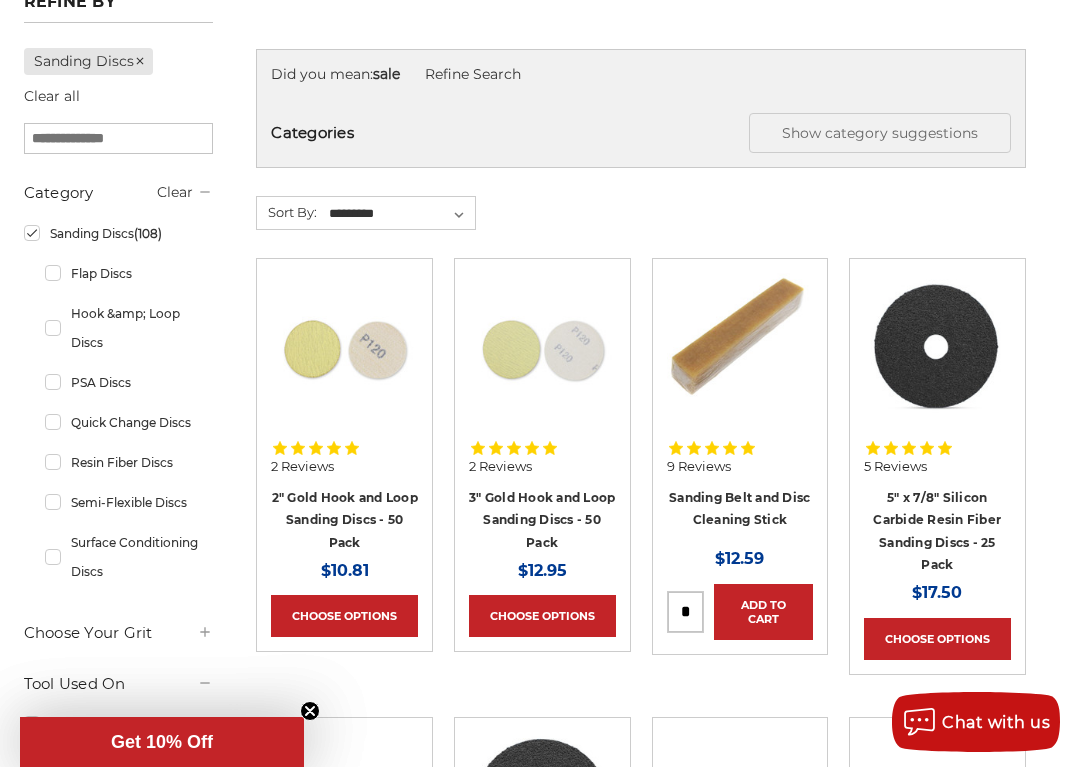 scroll, scrollTop: 335, scrollLeft: 0, axis: vertical 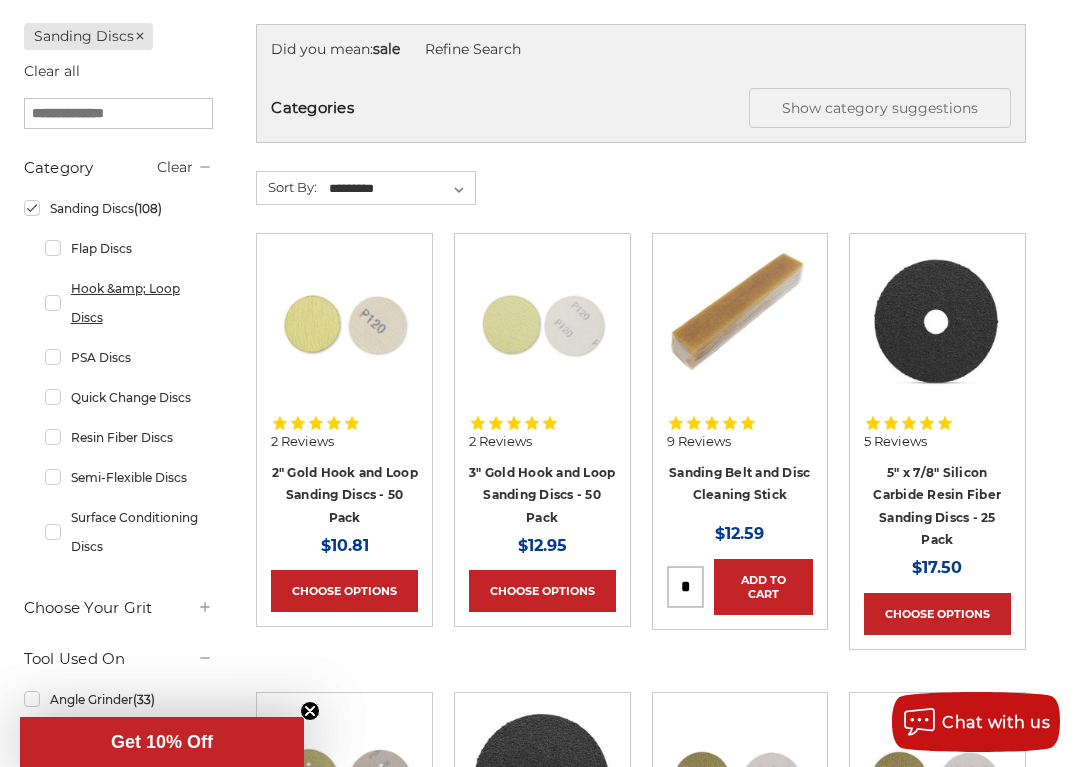 click on "Hook &amp; Loop Discs" at bounding box center (129, 303) 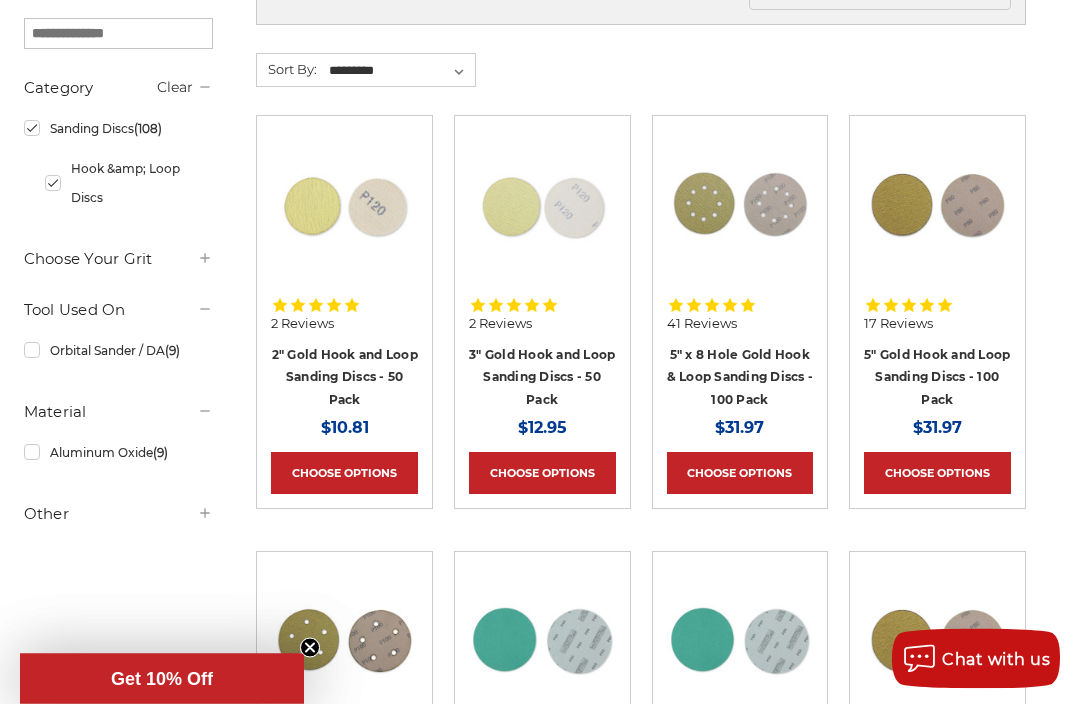 scroll, scrollTop: 349, scrollLeft: 0, axis: vertical 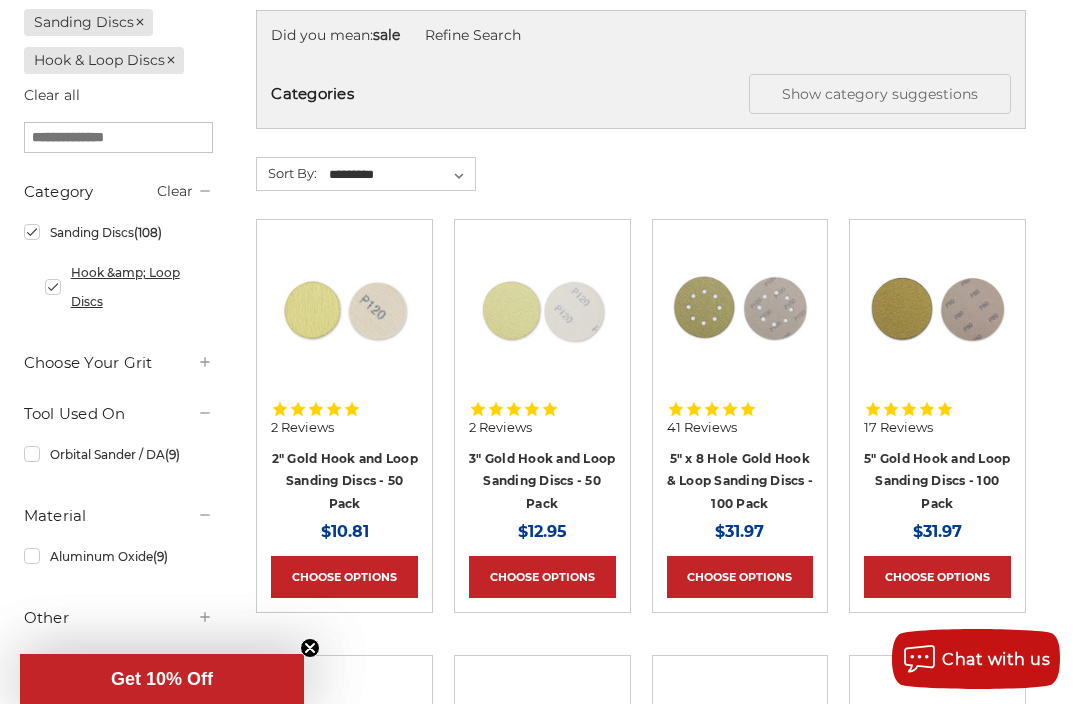 click on "Hook &amp; Loop Discs" at bounding box center [129, 287] 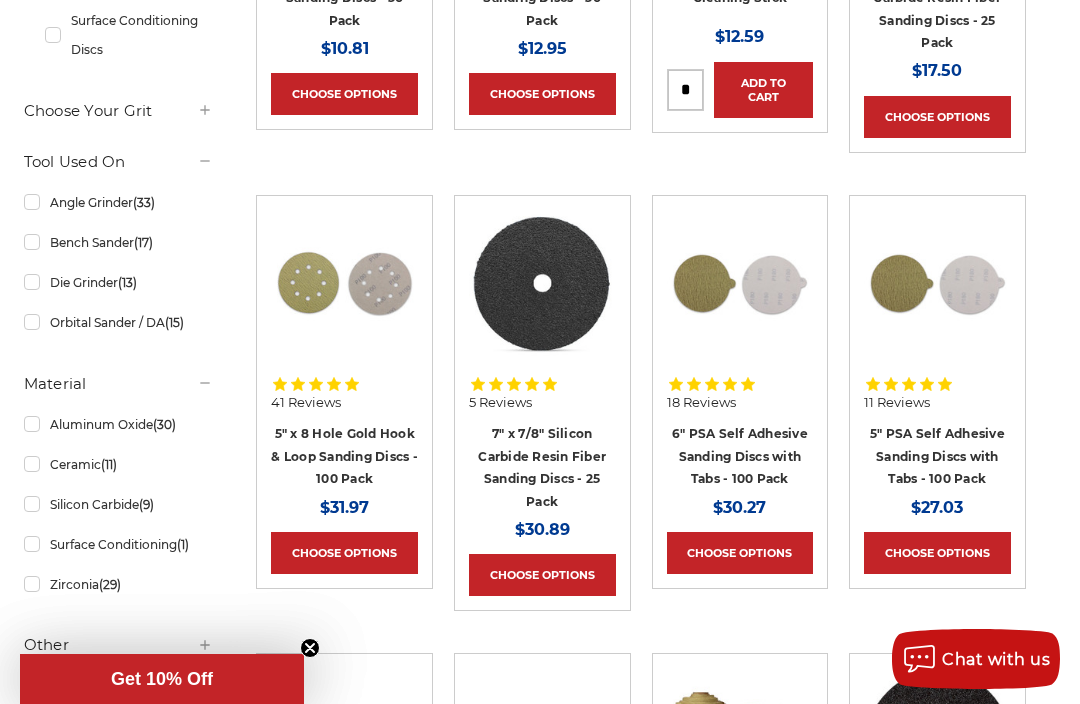 scroll, scrollTop: 830, scrollLeft: 0, axis: vertical 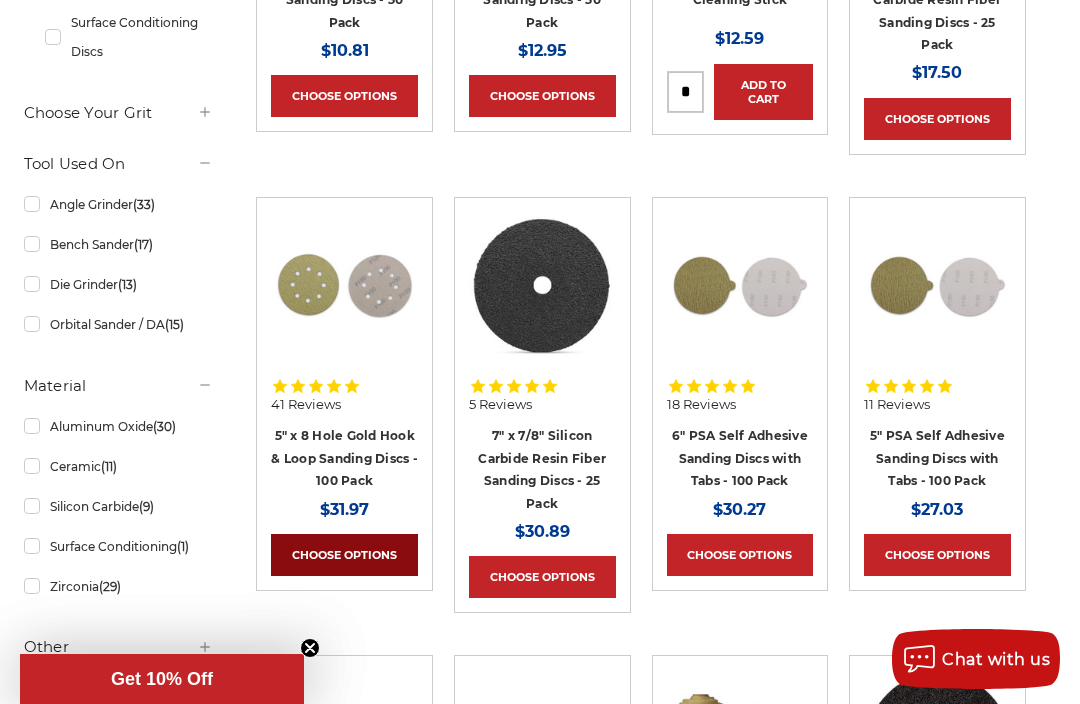 click on "Choose Options" at bounding box center (344, 555) 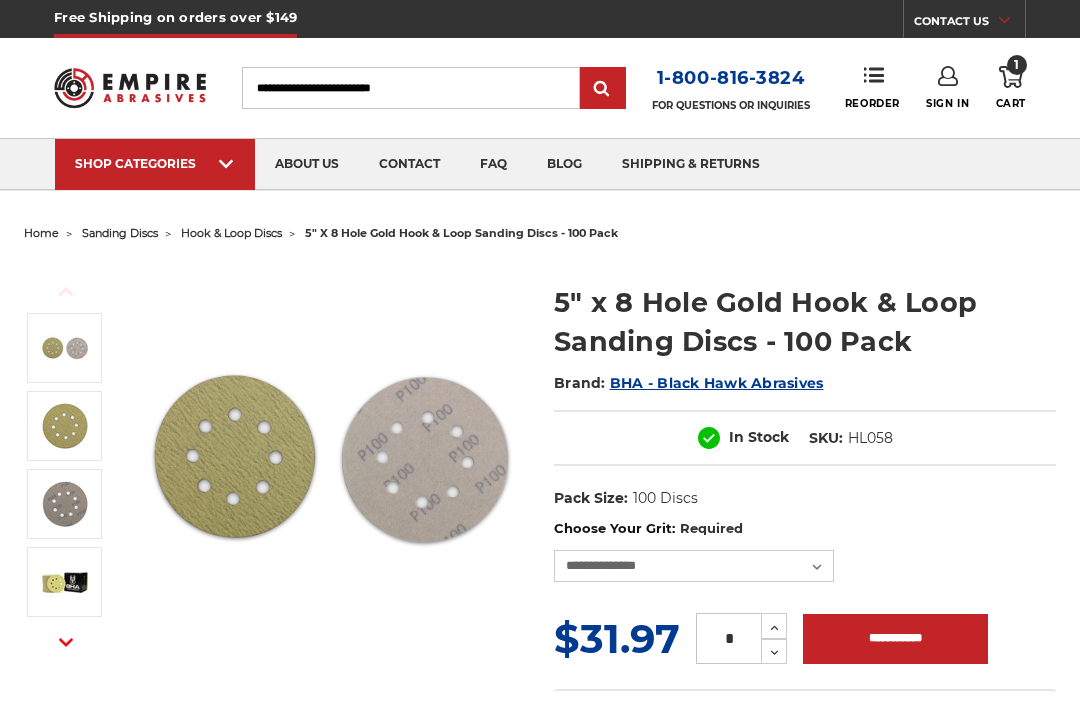 scroll, scrollTop: 0, scrollLeft: 0, axis: both 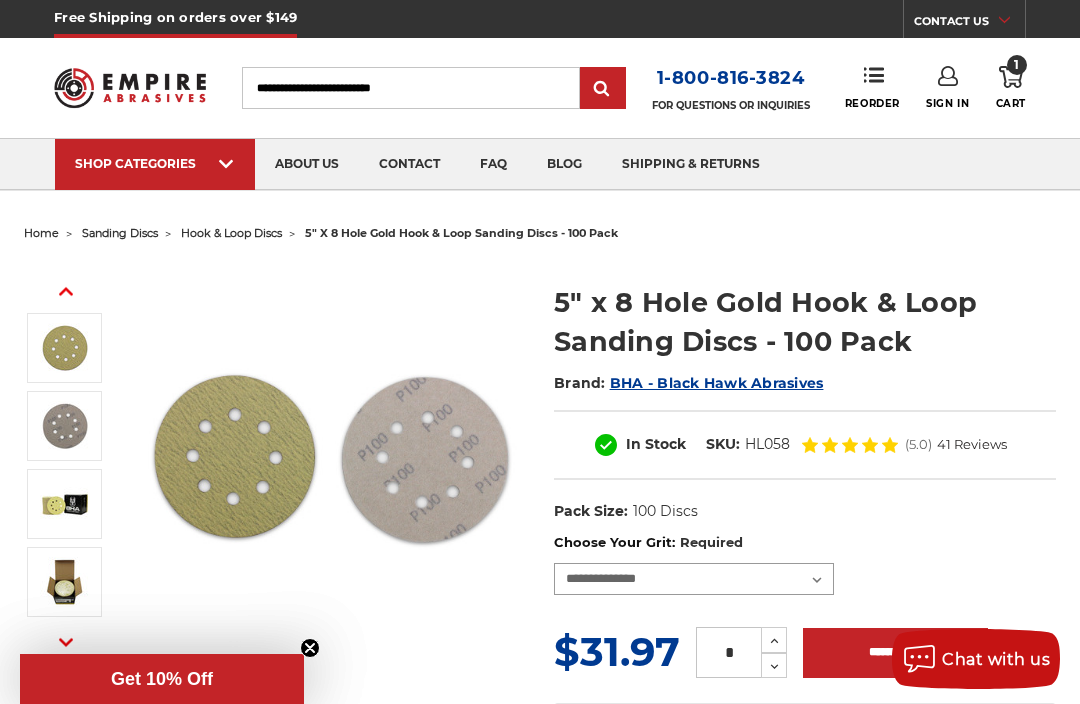 click on "**********" at bounding box center (694, 579) 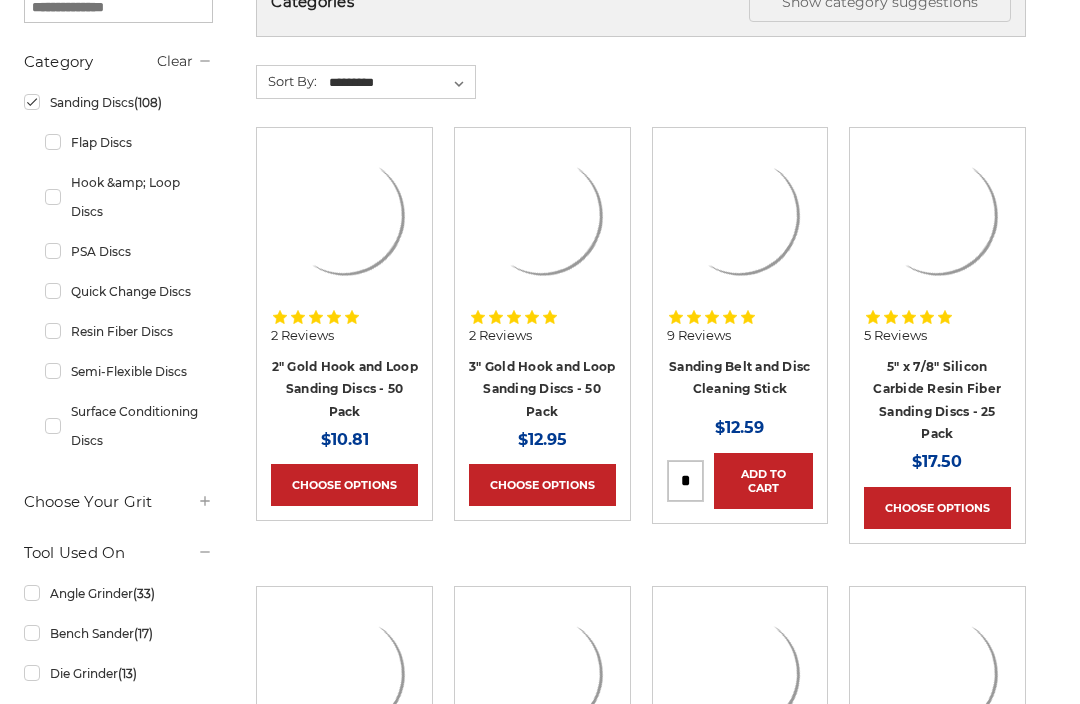 scroll, scrollTop: 830, scrollLeft: 0, axis: vertical 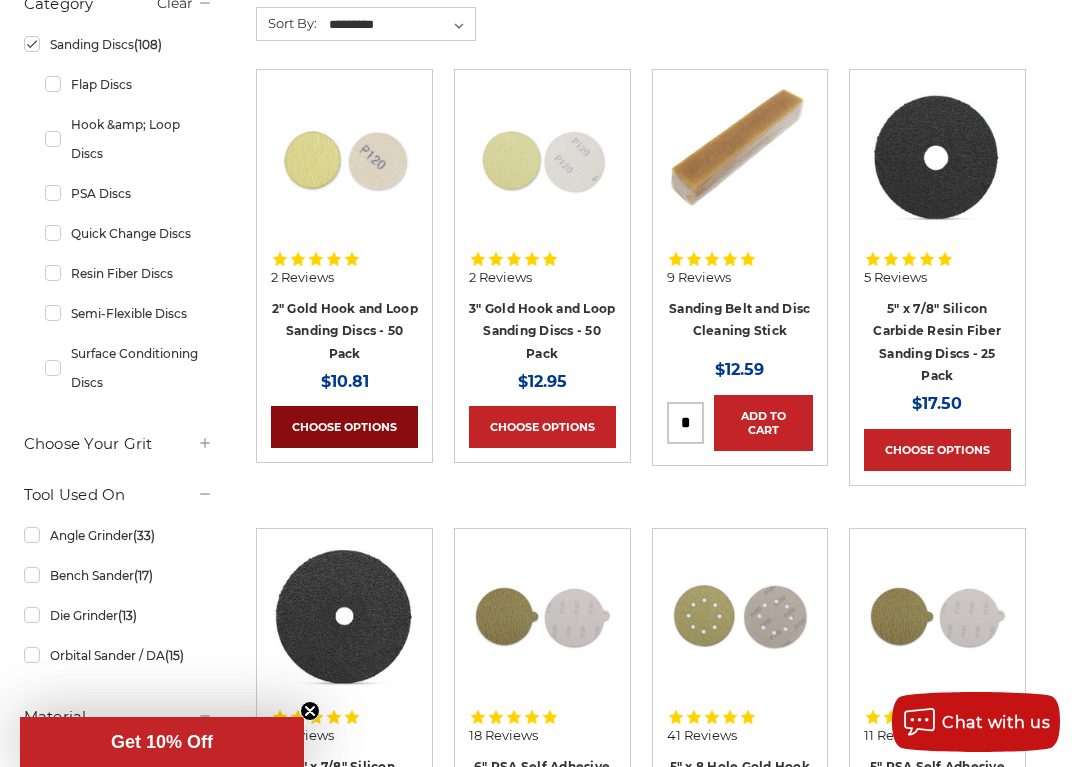 click on "Choose Options" at bounding box center (344, 427) 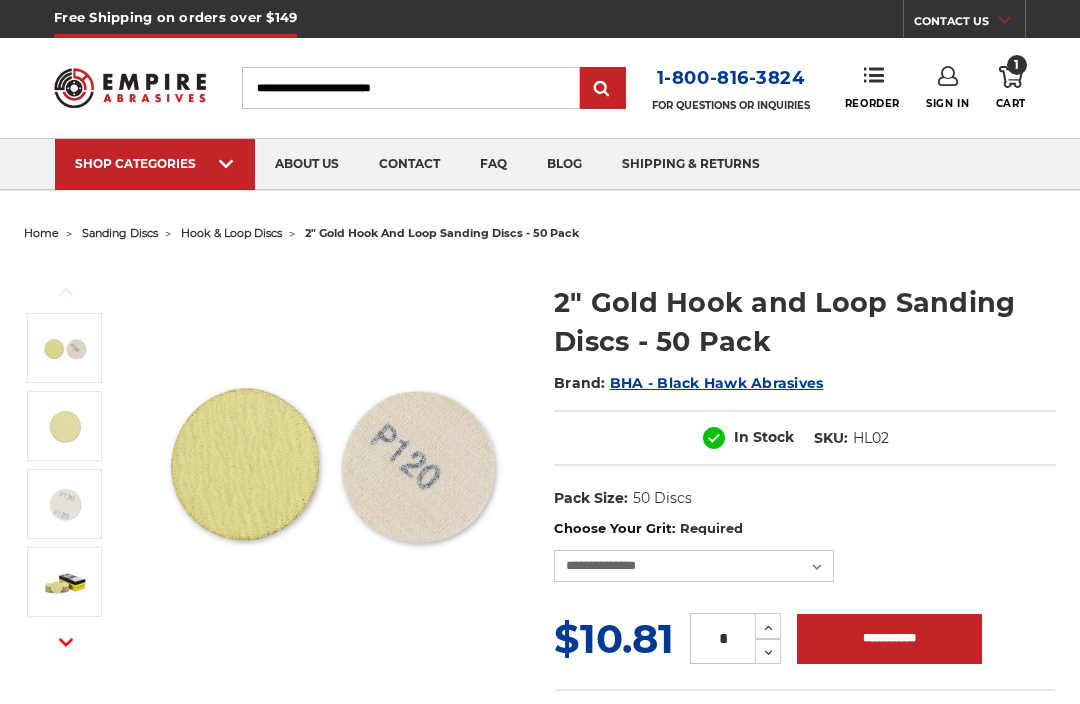 scroll, scrollTop: 0, scrollLeft: 0, axis: both 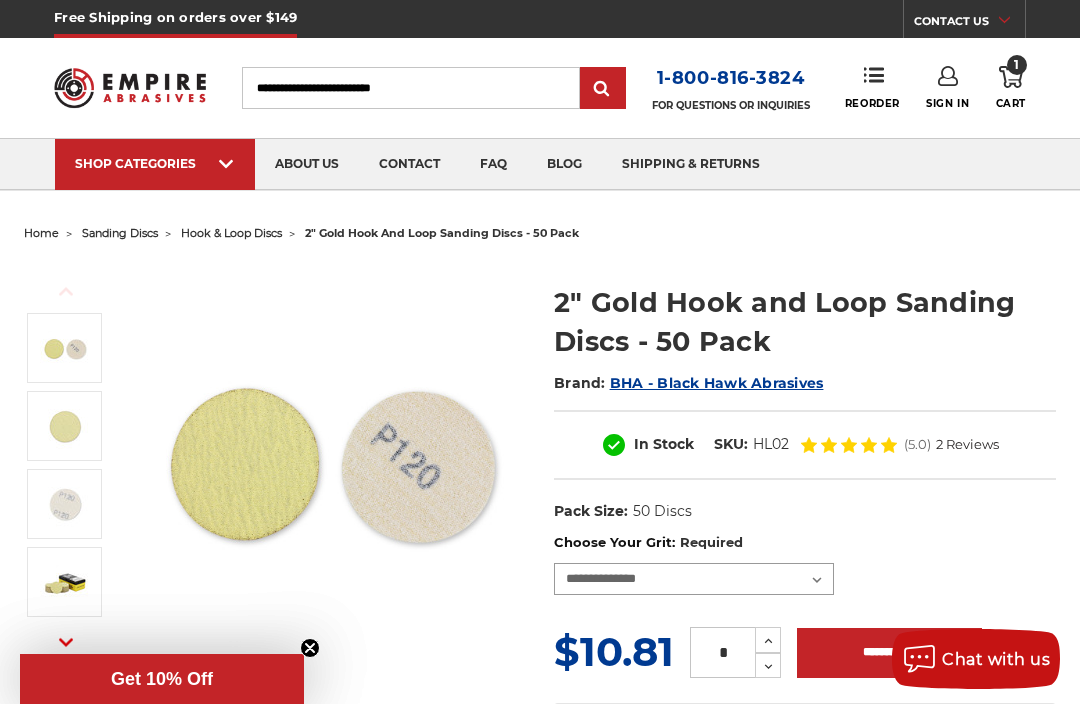 click on "**********" at bounding box center [694, 579] 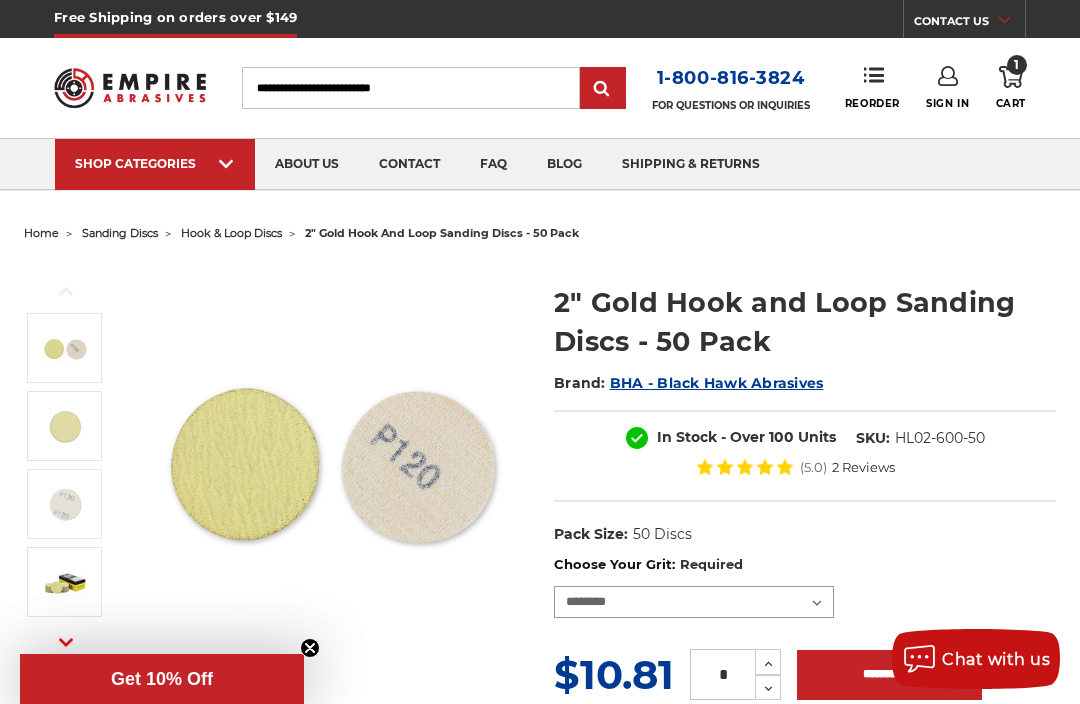 scroll, scrollTop: 0, scrollLeft: 0, axis: both 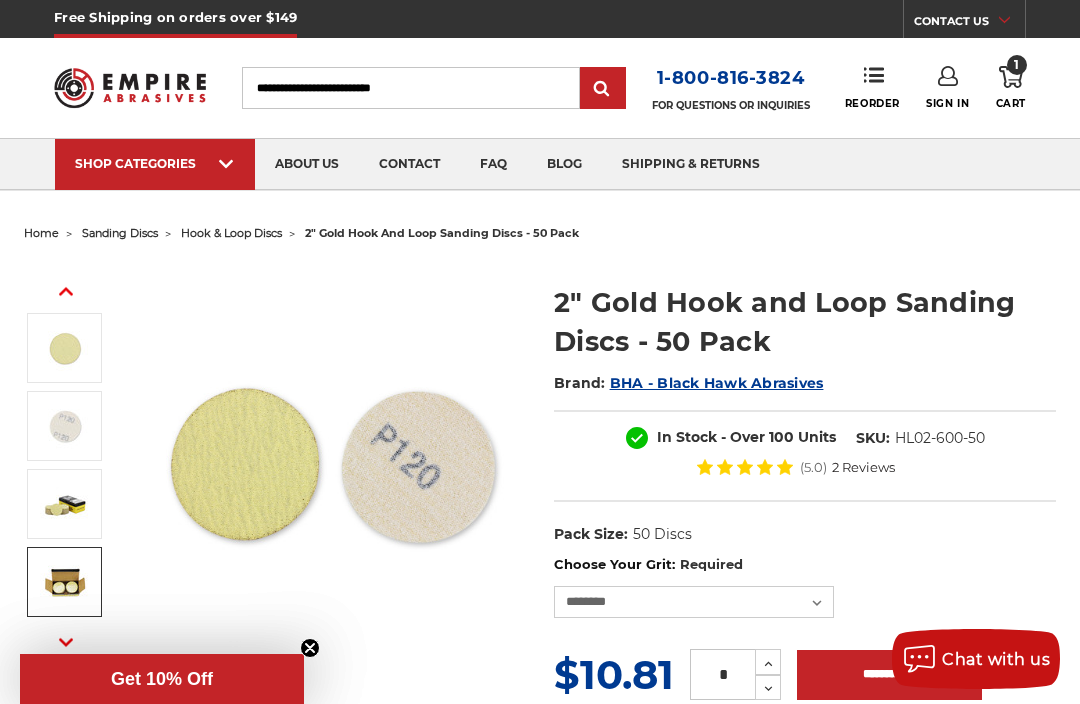 click at bounding box center (65, 582) 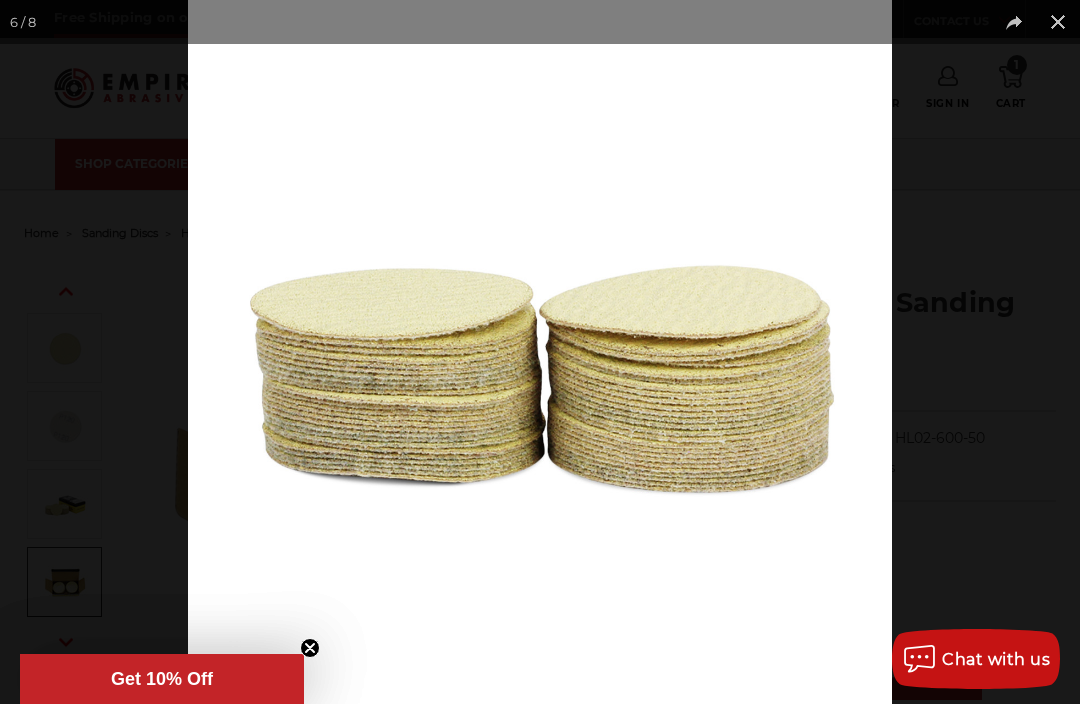 click at bounding box center (1058, 22) 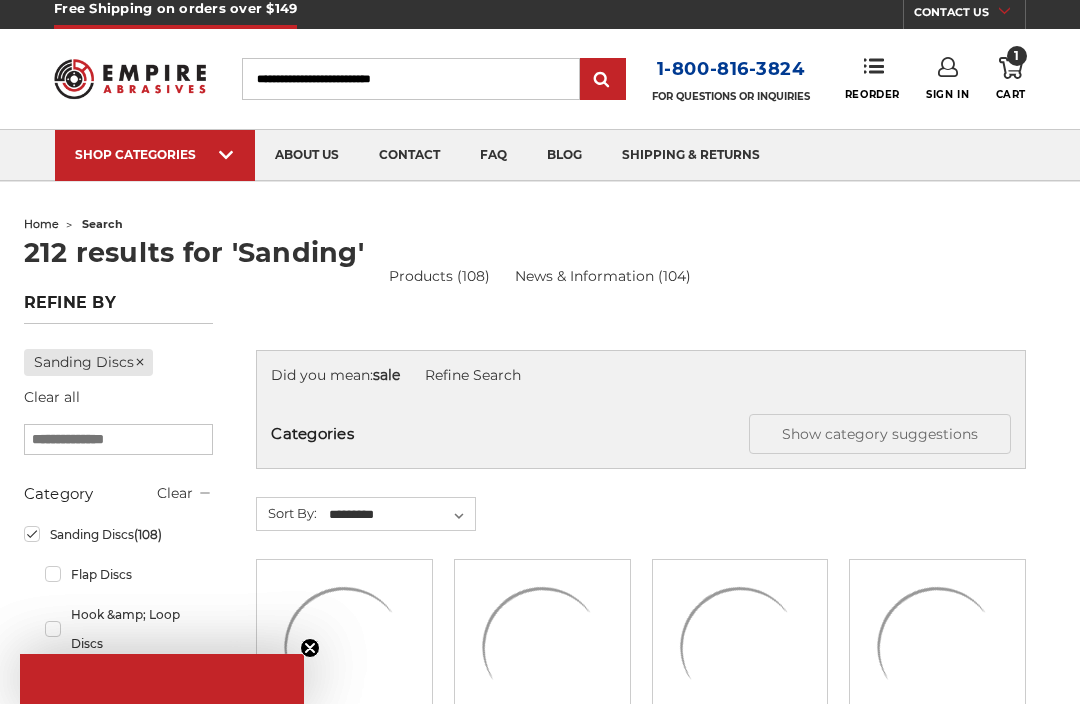 scroll, scrollTop: 0, scrollLeft: 0, axis: both 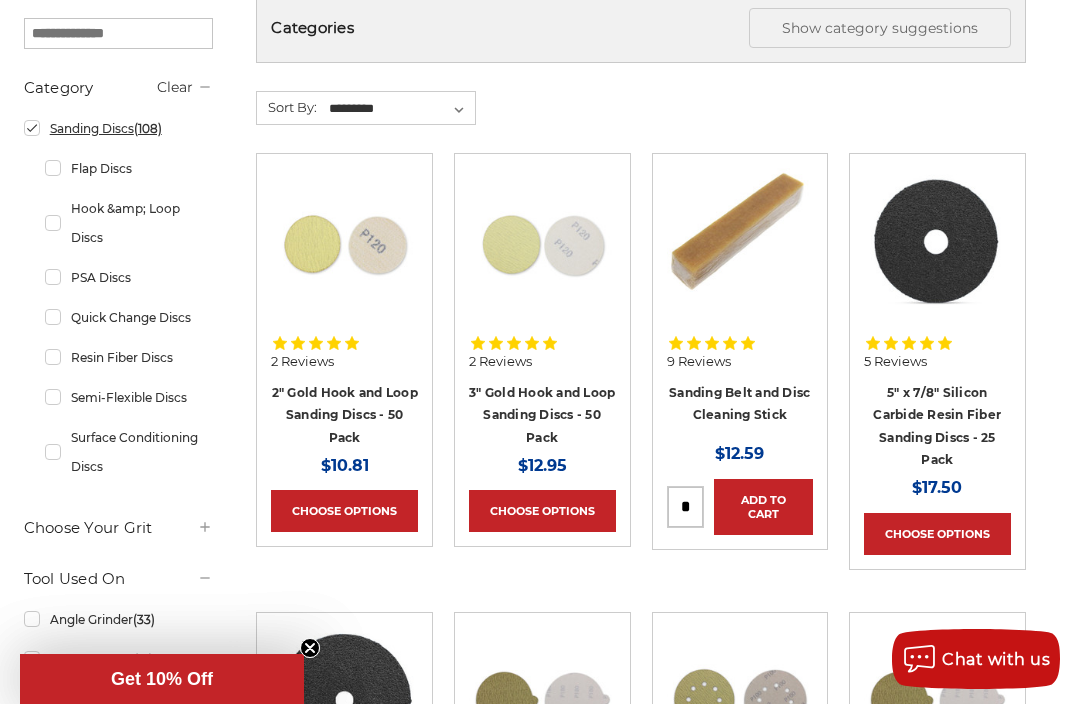 click on "Sanding Discs
(108)" at bounding box center [119, 128] 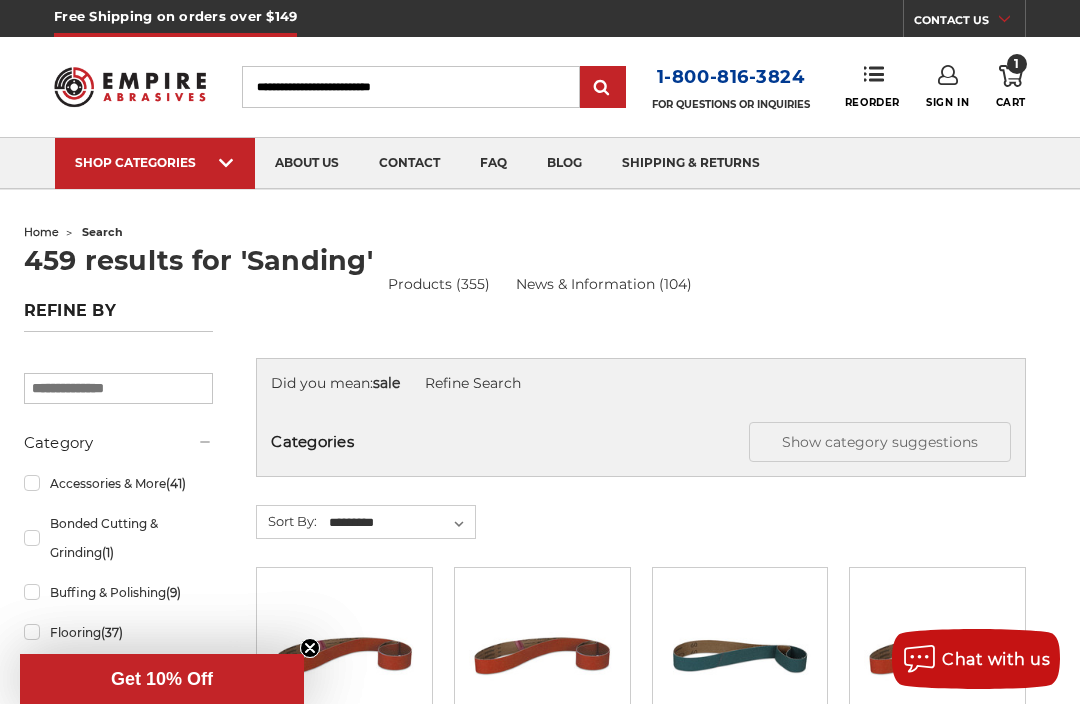 scroll, scrollTop: 0, scrollLeft: 0, axis: both 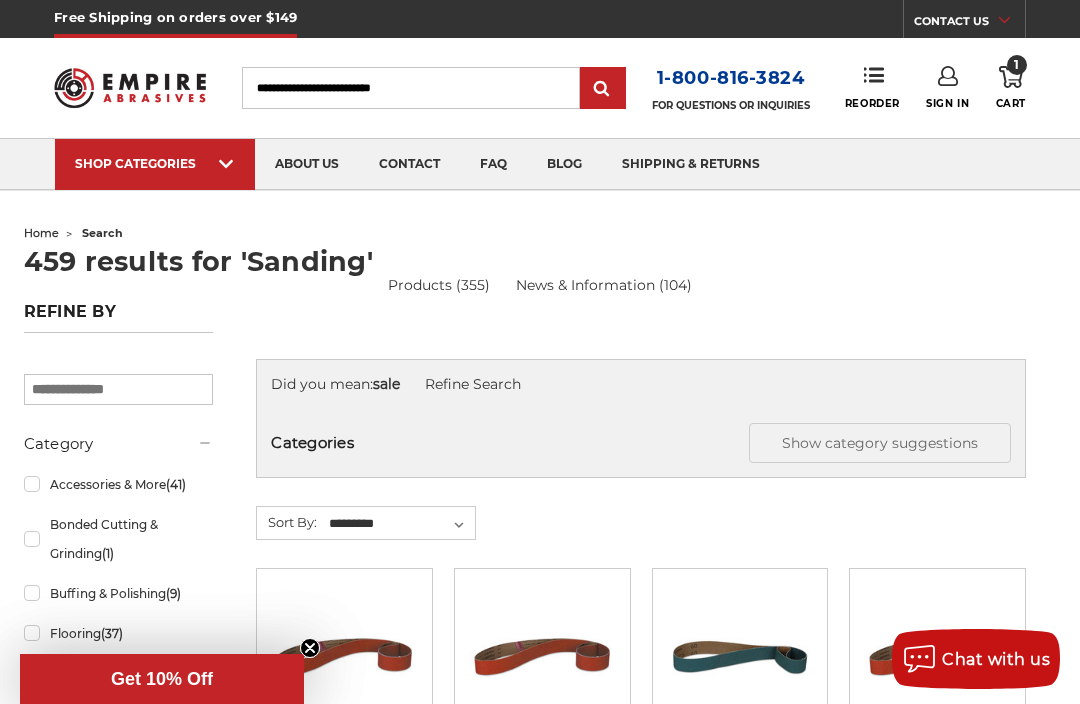 click on "home" at bounding box center [41, 233] 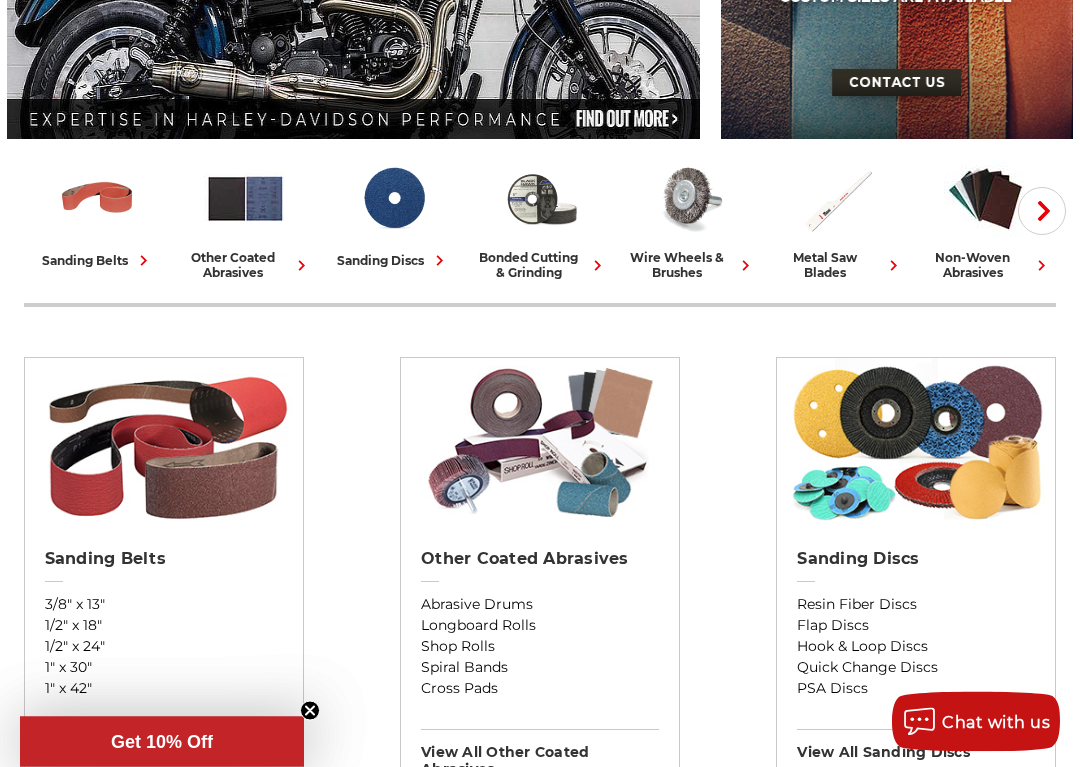scroll, scrollTop: 407, scrollLeft: 0, axis: vertical 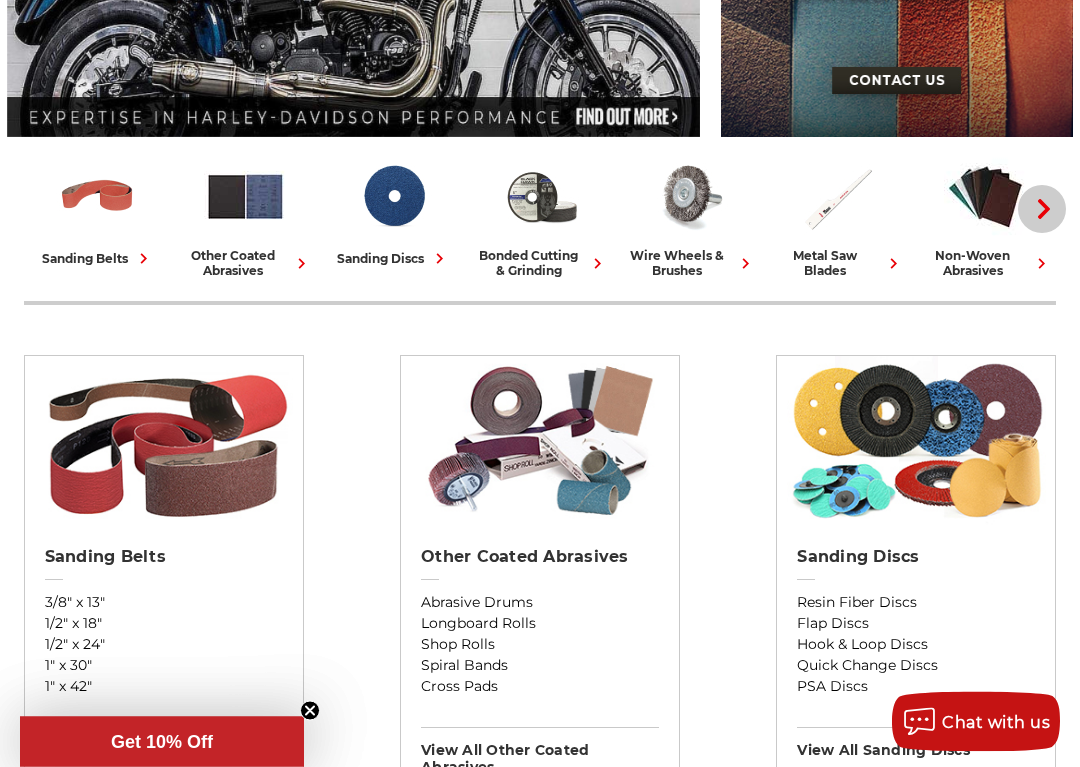 click 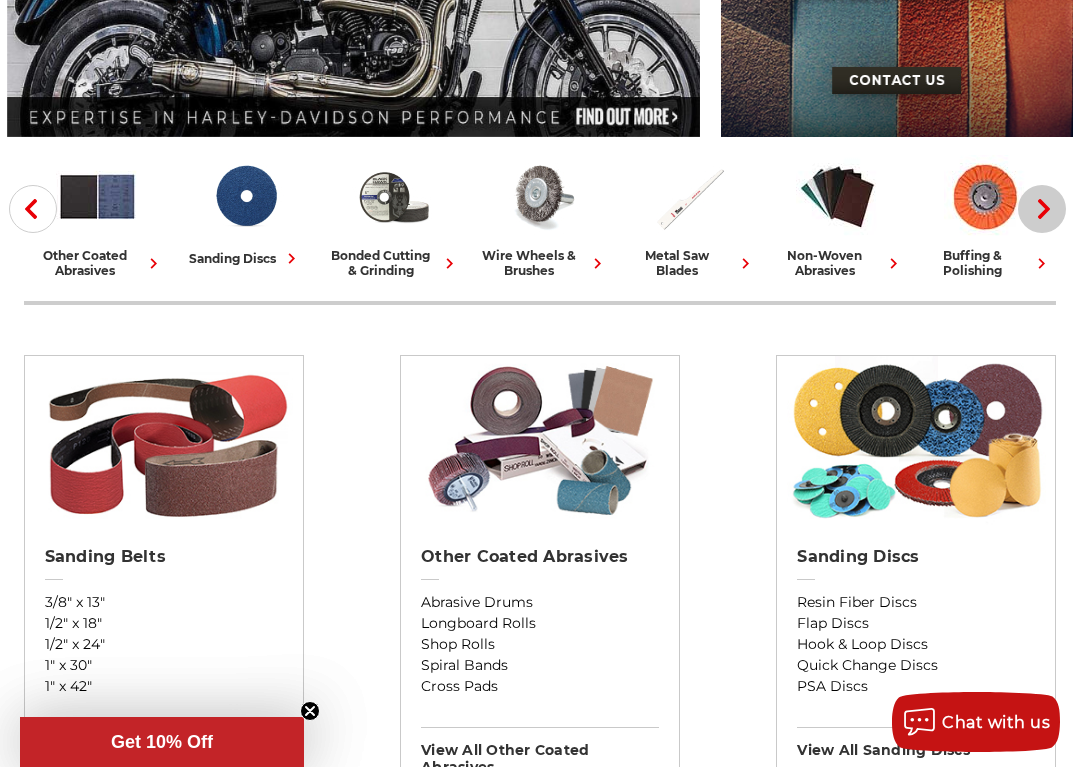 click on "Next" at bounding box center (1042, 209) 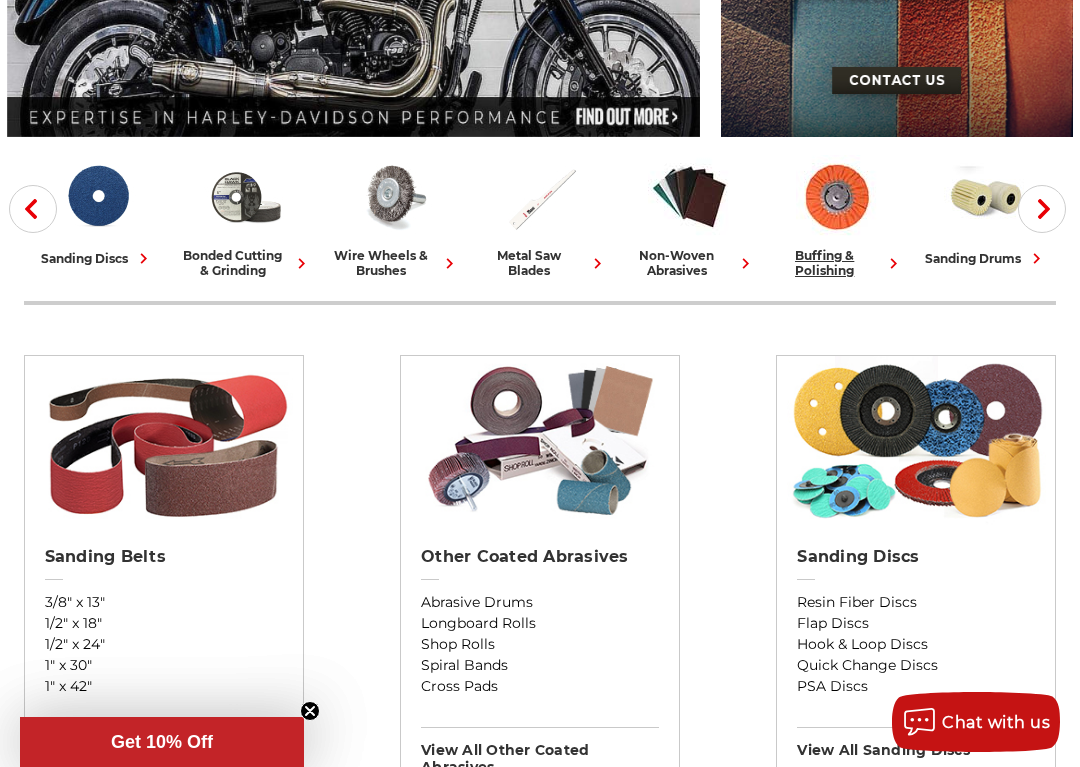 click on "buffing & polishing" at bounding box center (838, 216) 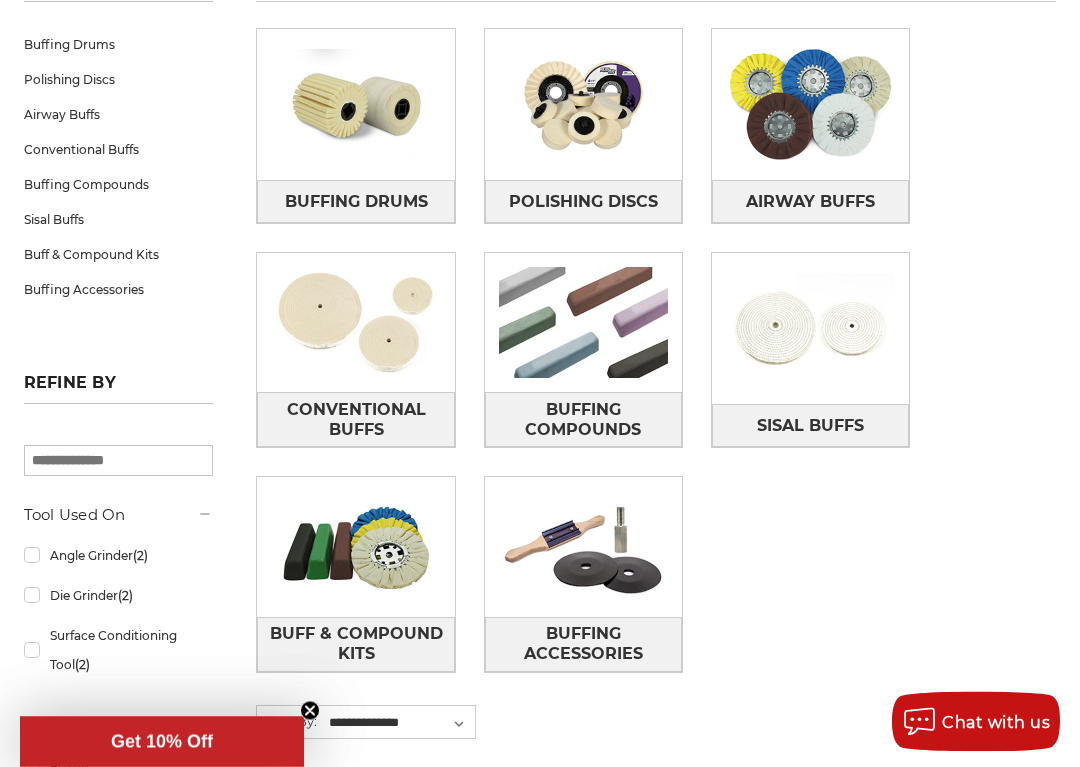 scroll, scrollTop: 354, scrollLeft: 0, axis: vertical 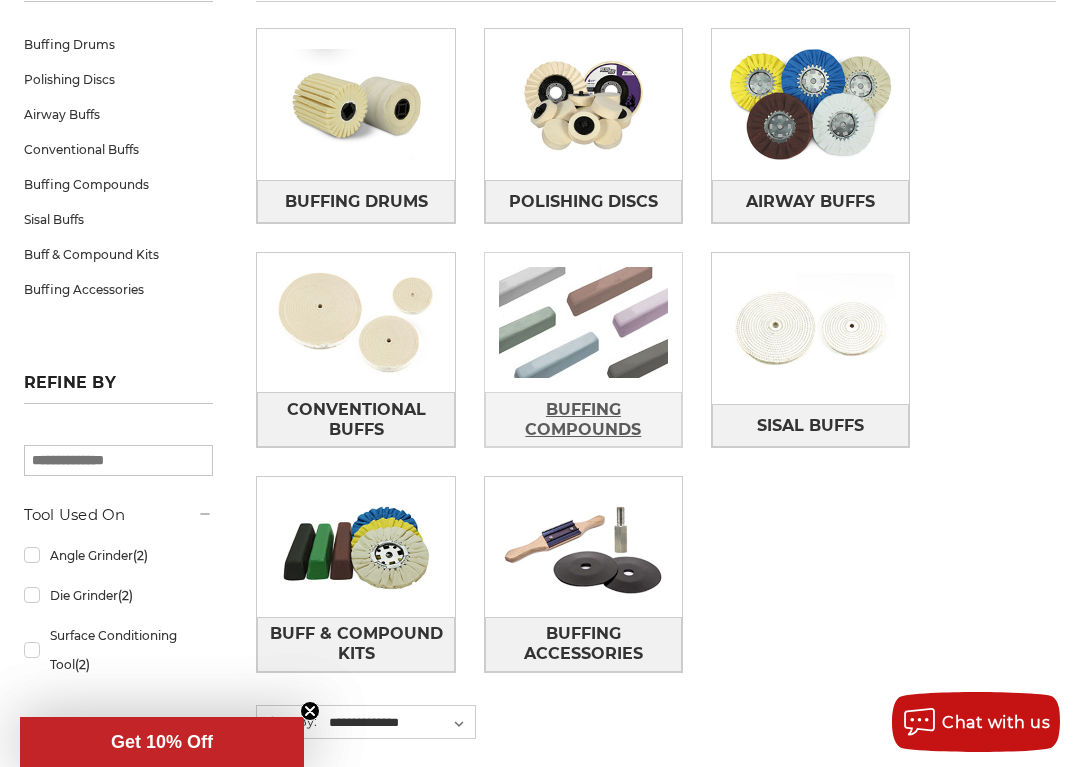click on "Buffing Compounds" at bounding box center (583, 420) 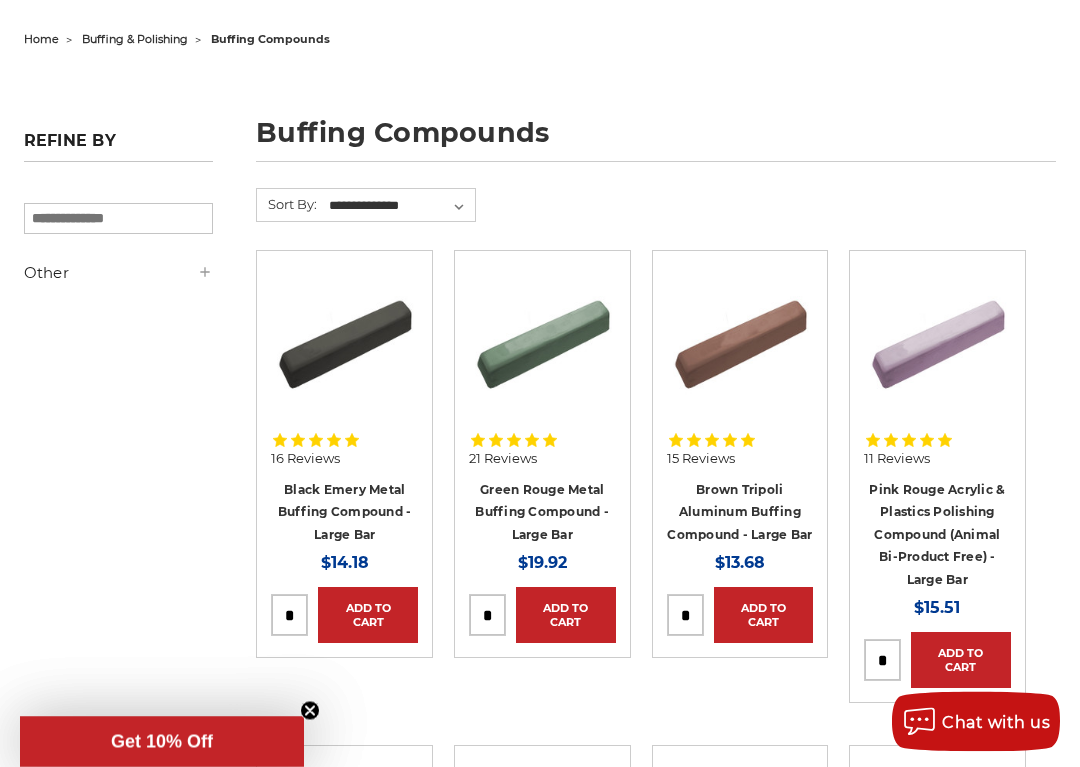 scroll, scrollTop: 228, scrollLeft: 0, axis: vertical 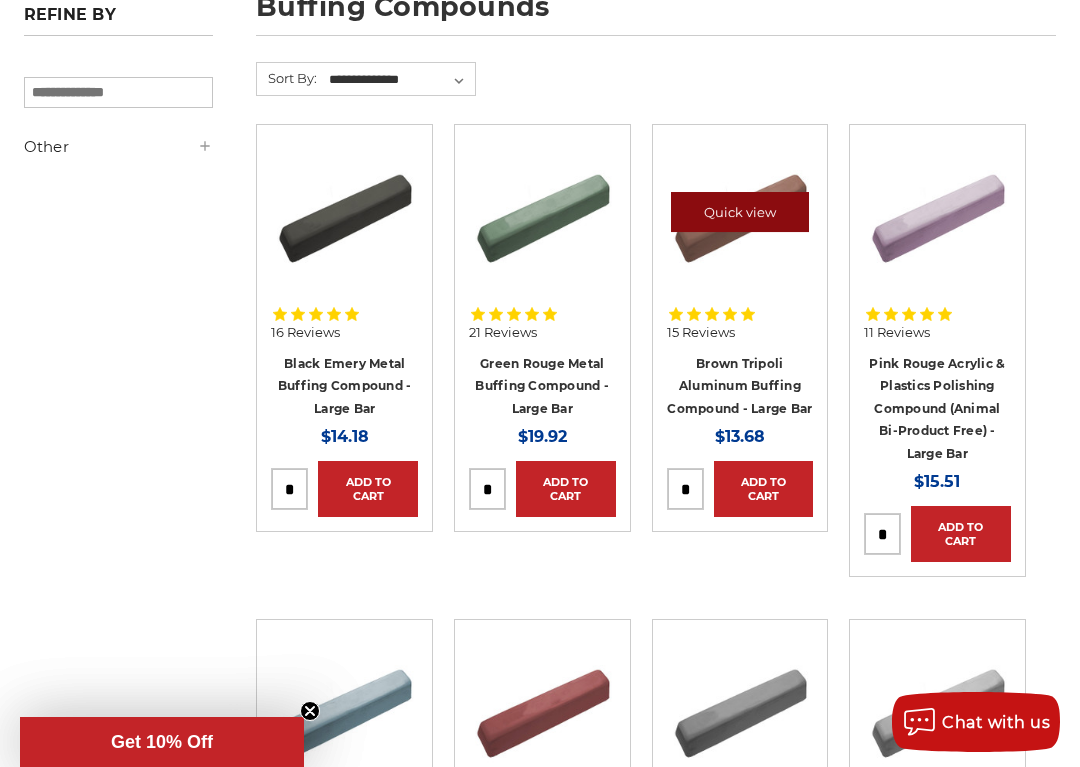 click on "Quick view" at bounding box center (740, 212) 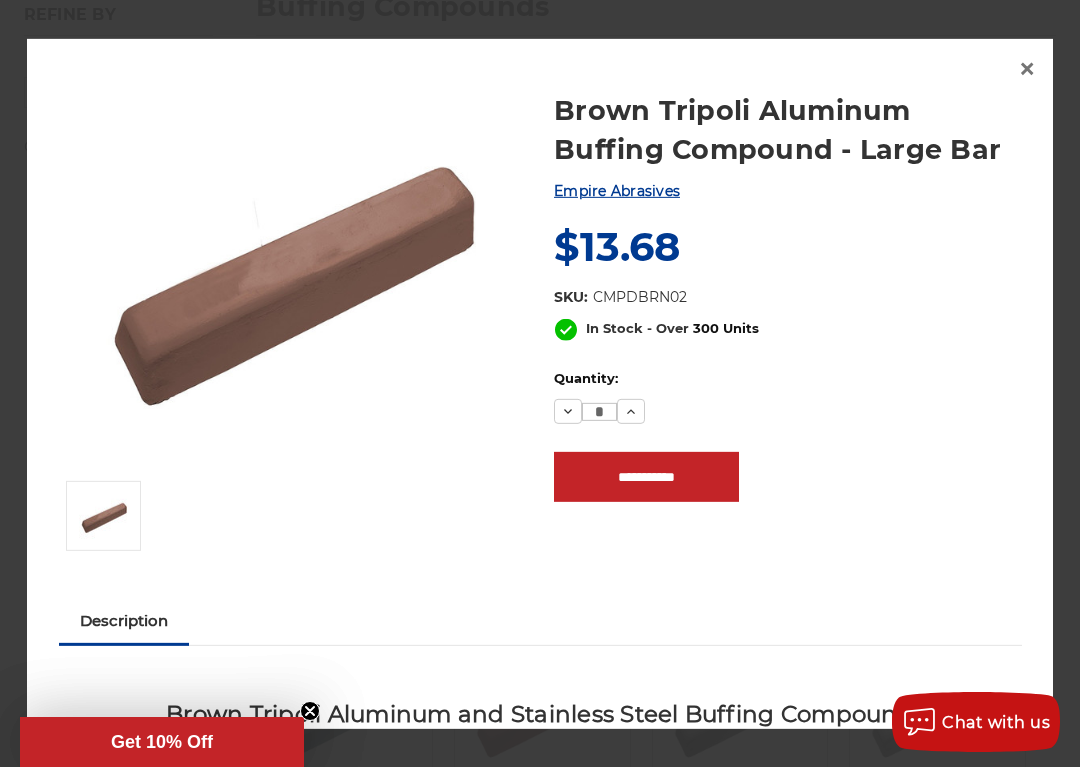 scroll, scrollTop: 0, scrollLeft: 0, axis: both 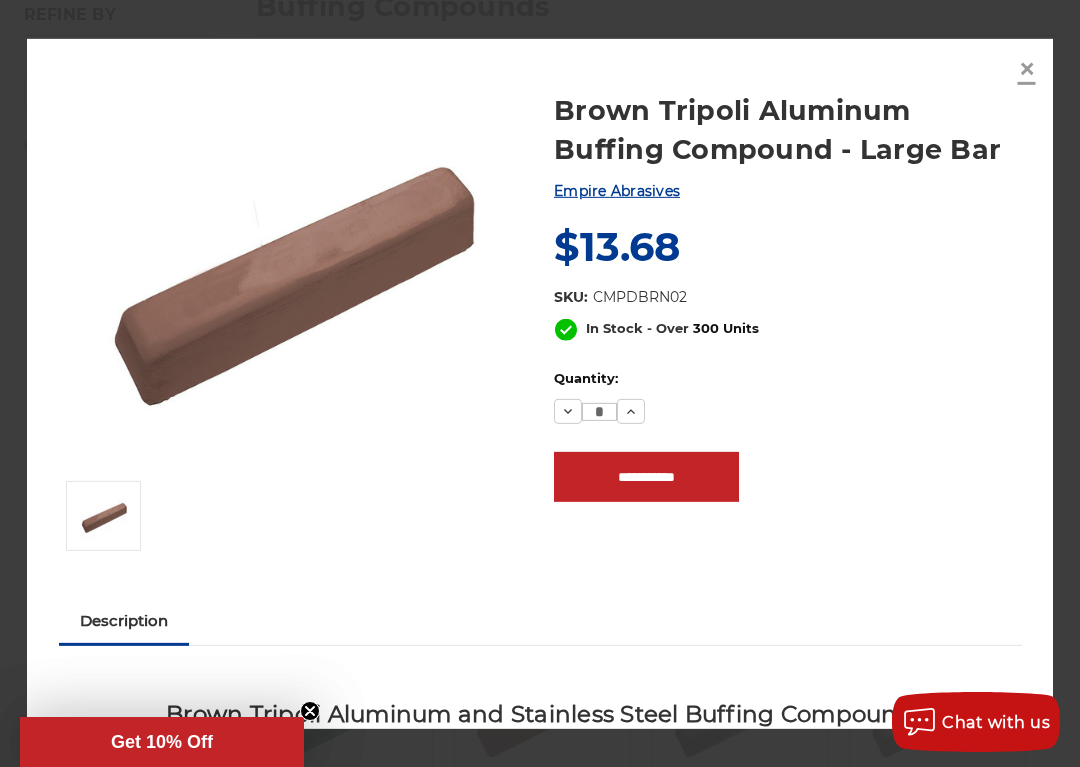 click on "×" at bounding box center [1027, 68] 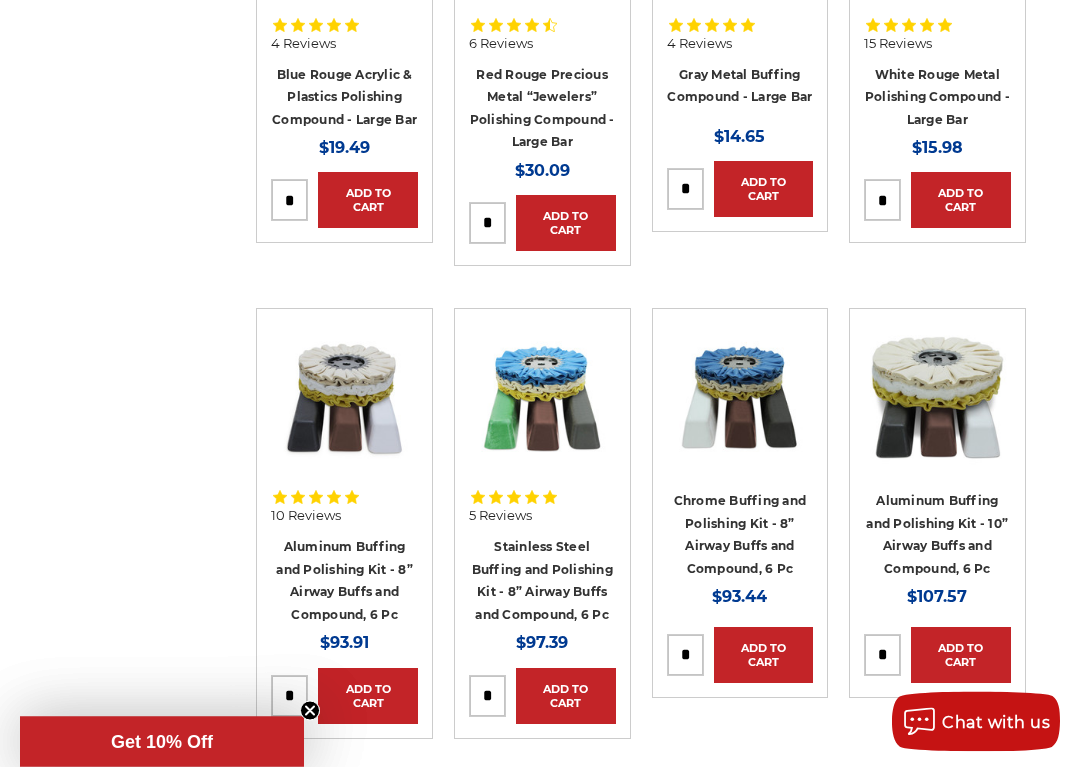 scroll, scrollTop: 1224, scrollLeft: 0, axis: vertical 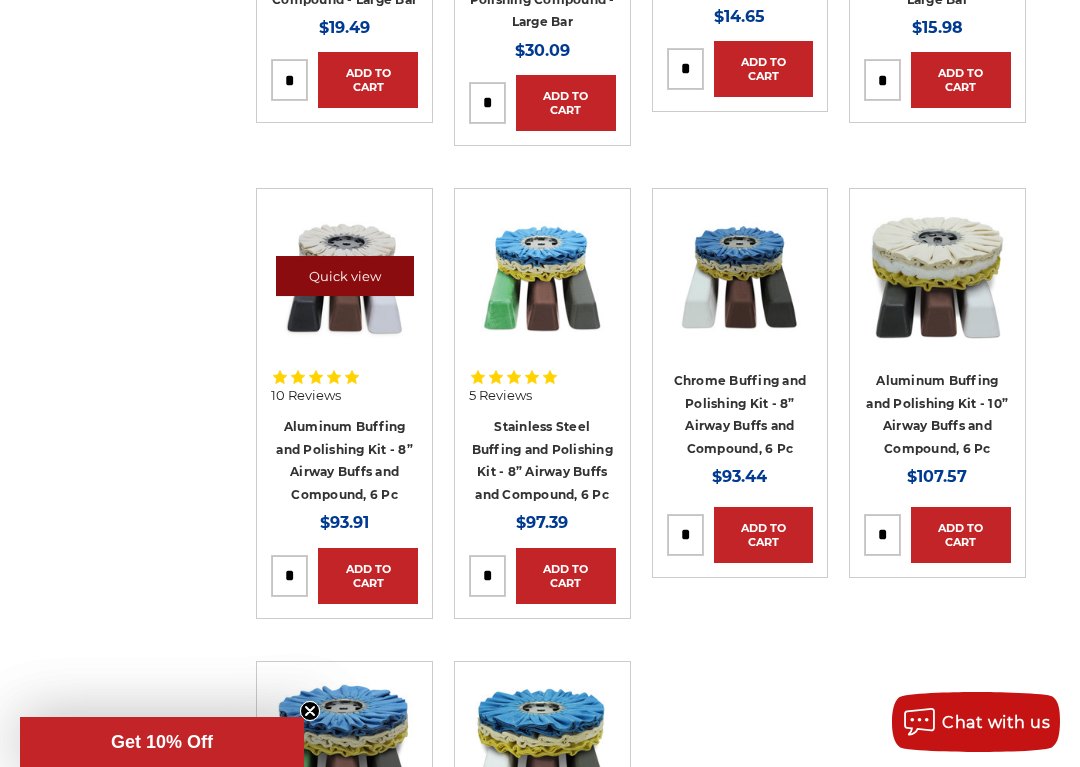 click on "Quick view" at bounding box center [345, 276] 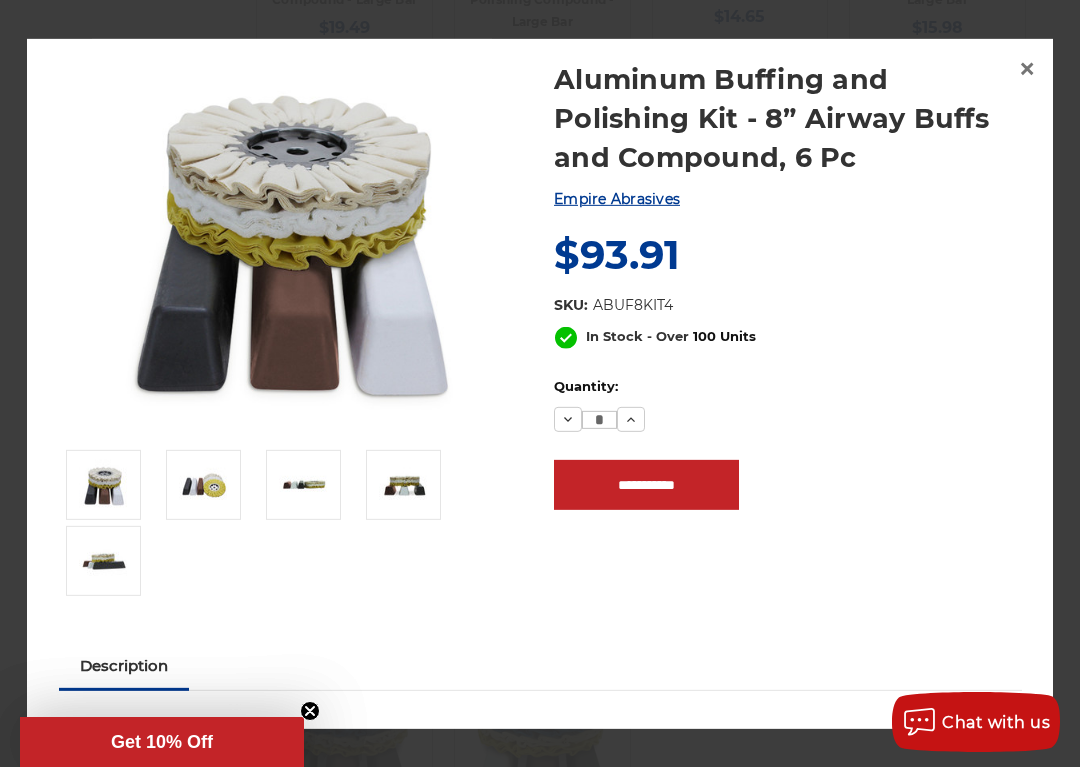 scroll, scrollTop: 28, scrollLeft: 0, axis: vertical 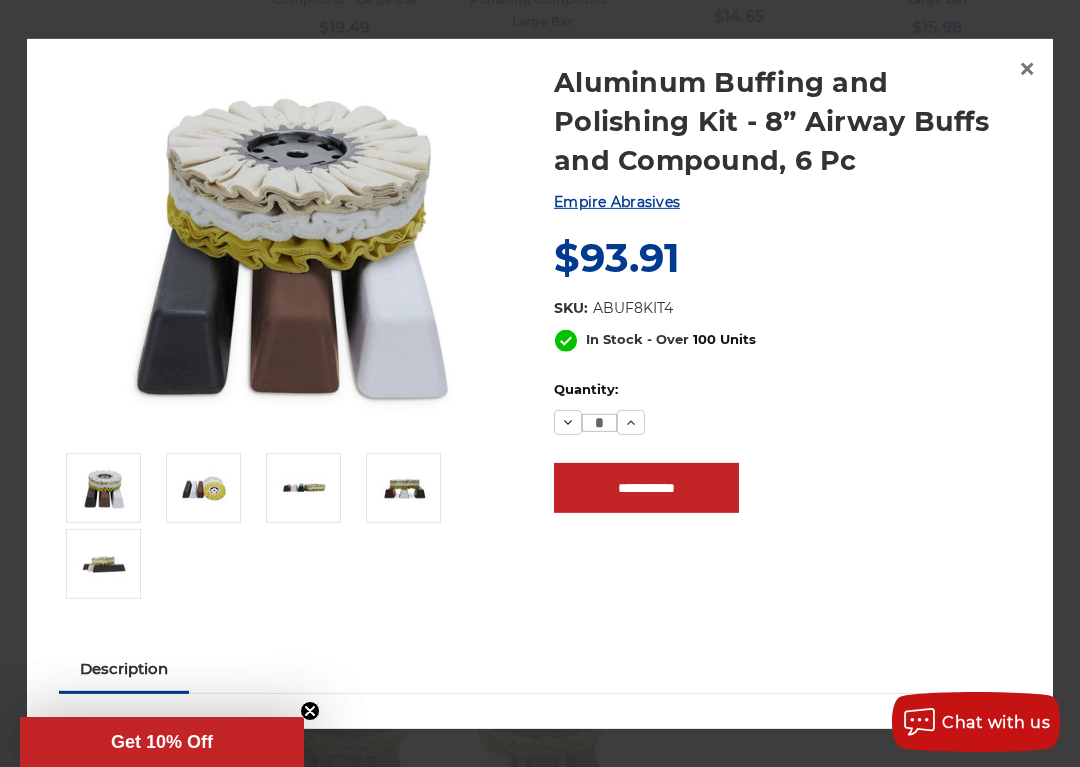 click at bounding box center [292, 242] 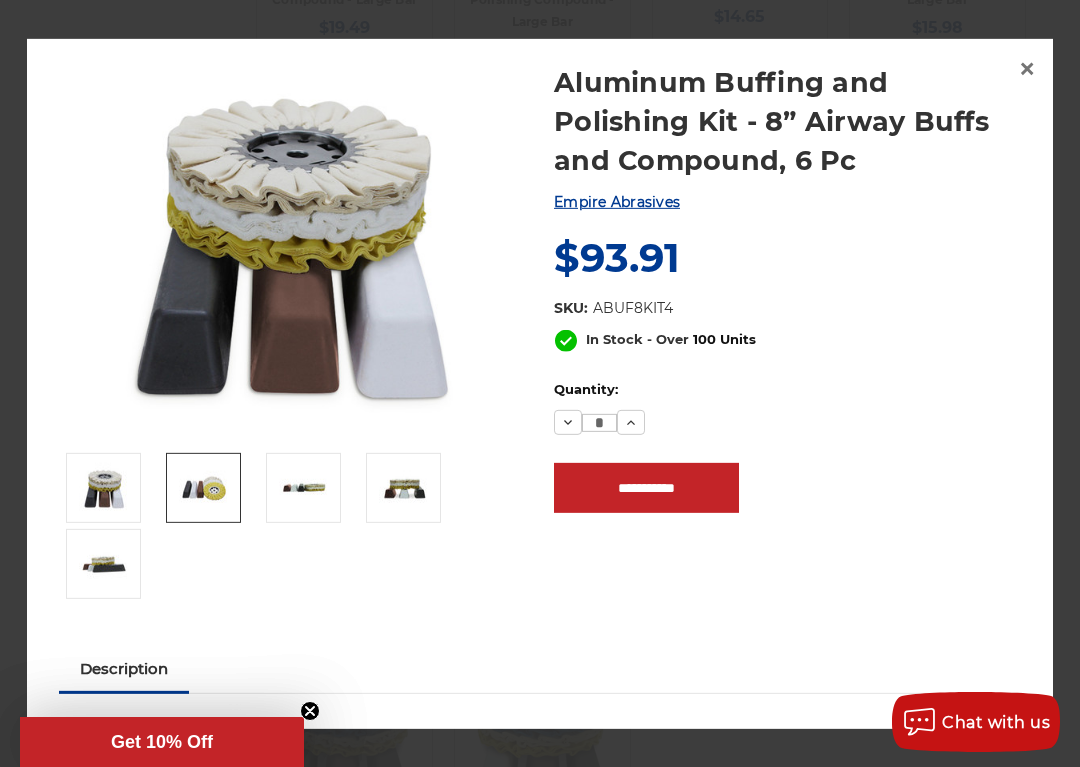 click at bounding box center [204, 488] 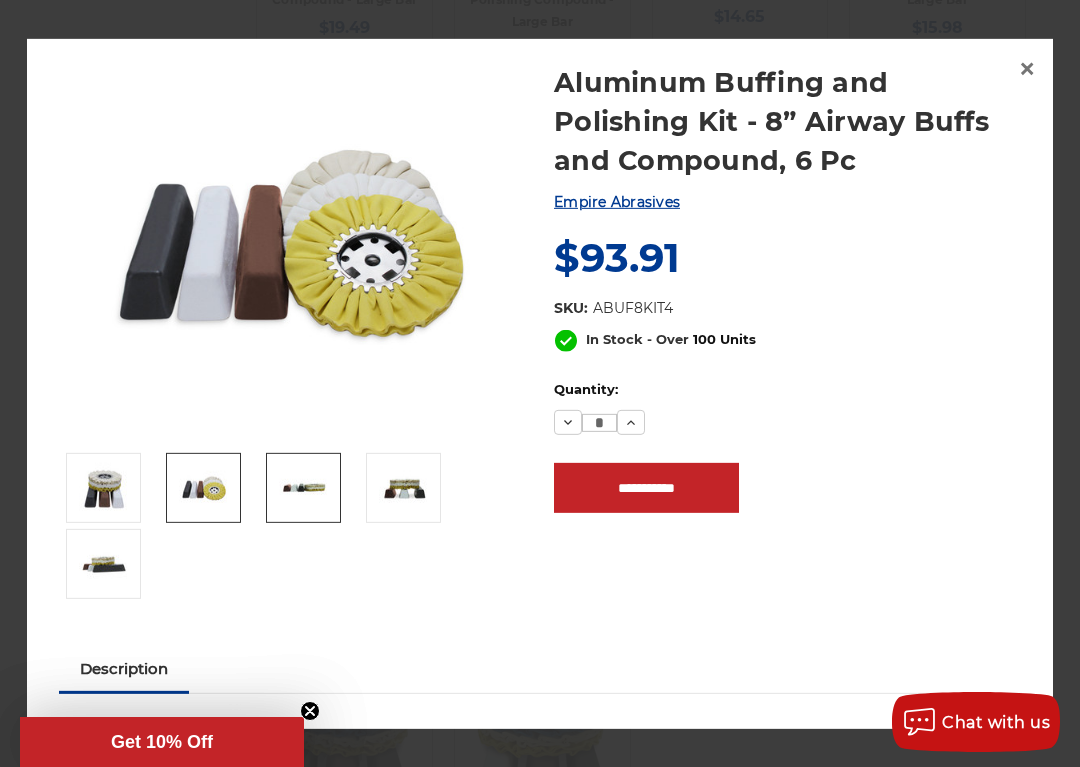click at bounding box center (304, 488) 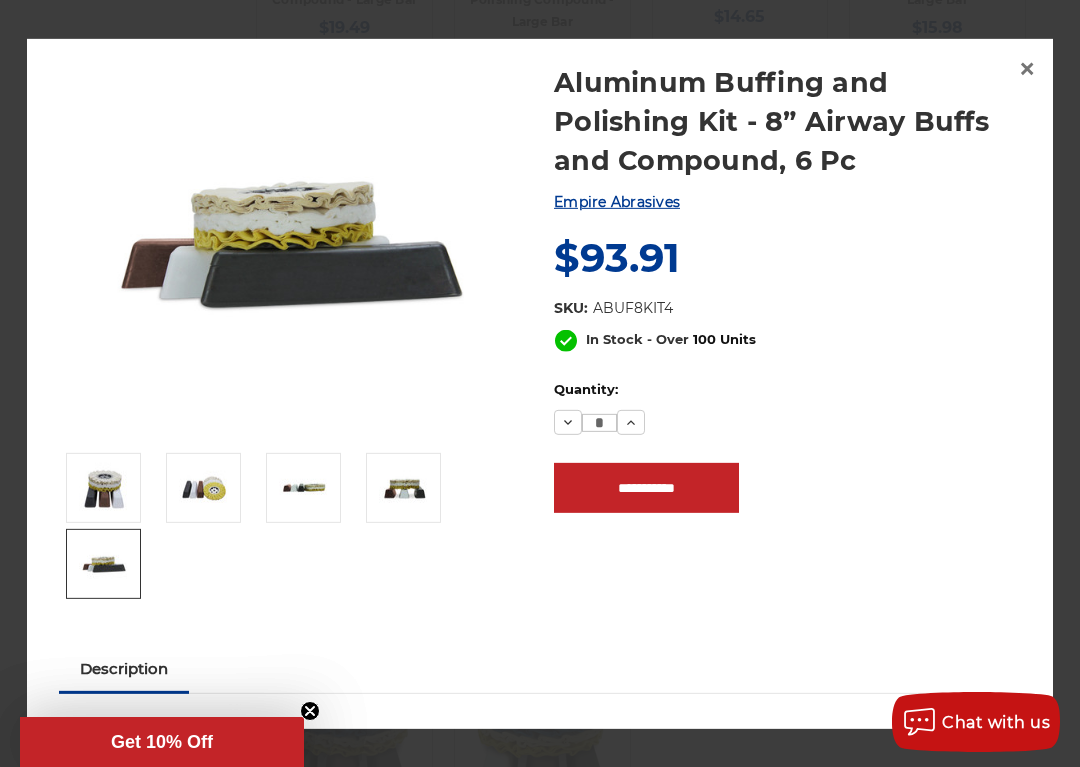 click at bounding box center (104, 564) 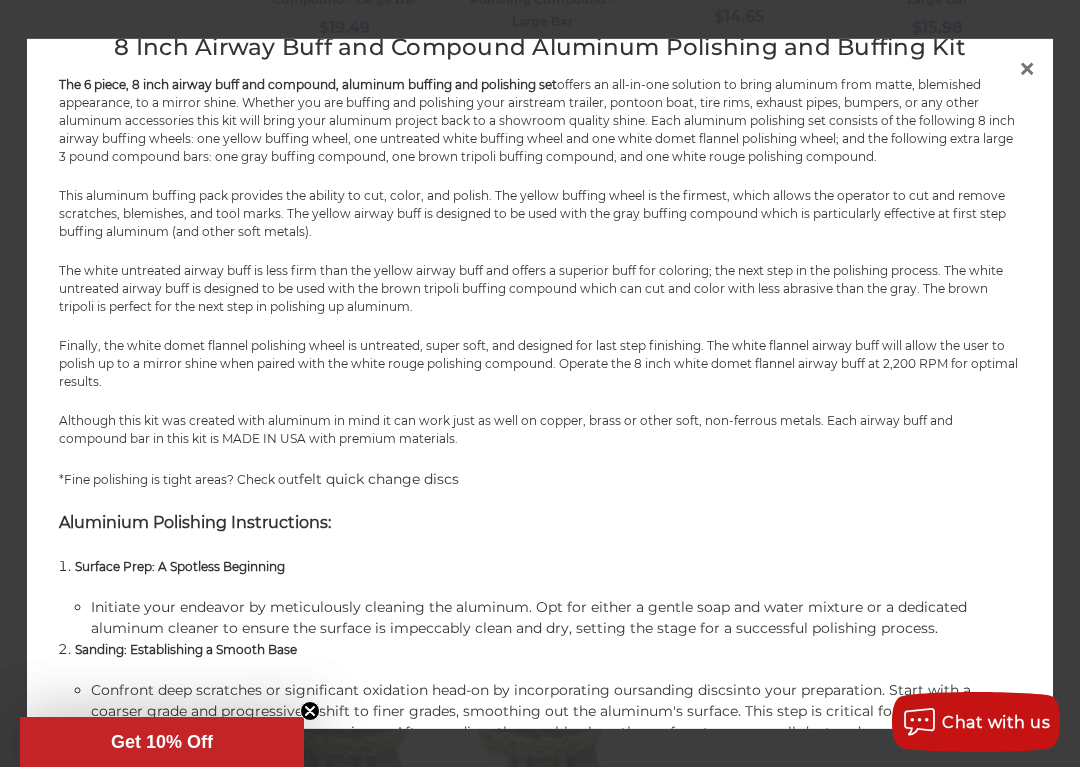 scroll, scrollTop: 671, scrollLeft: 0, axis: vertical 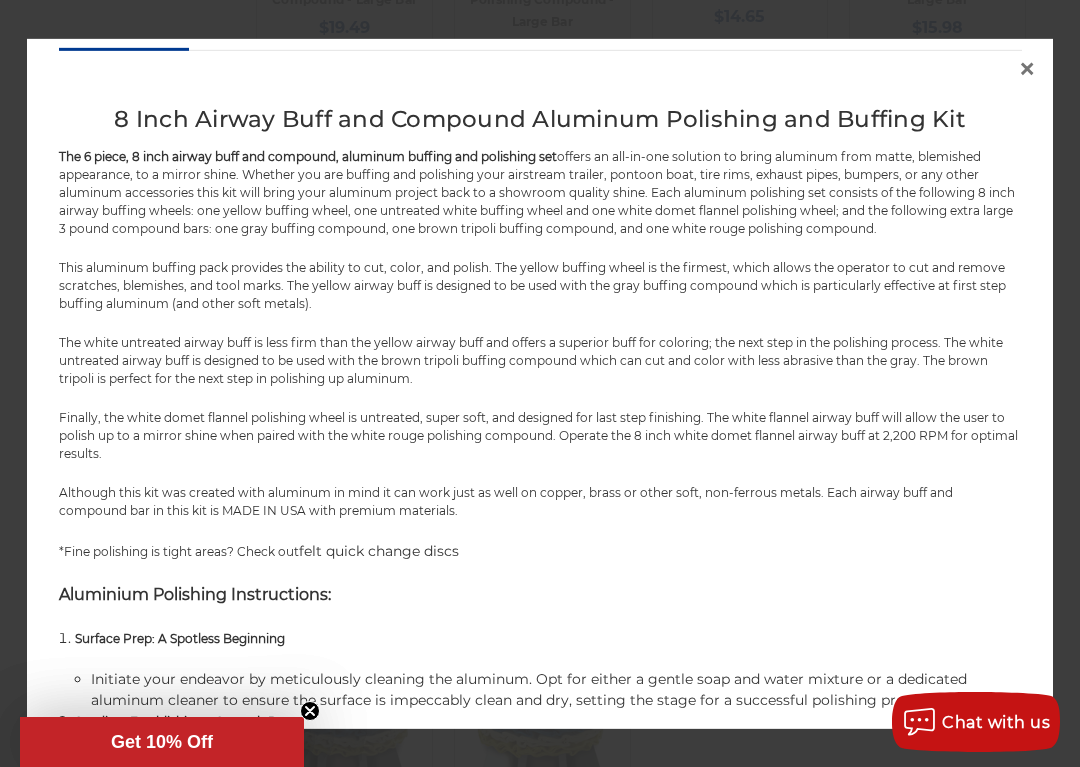 click on "×" at bounding box center (1027, 69) 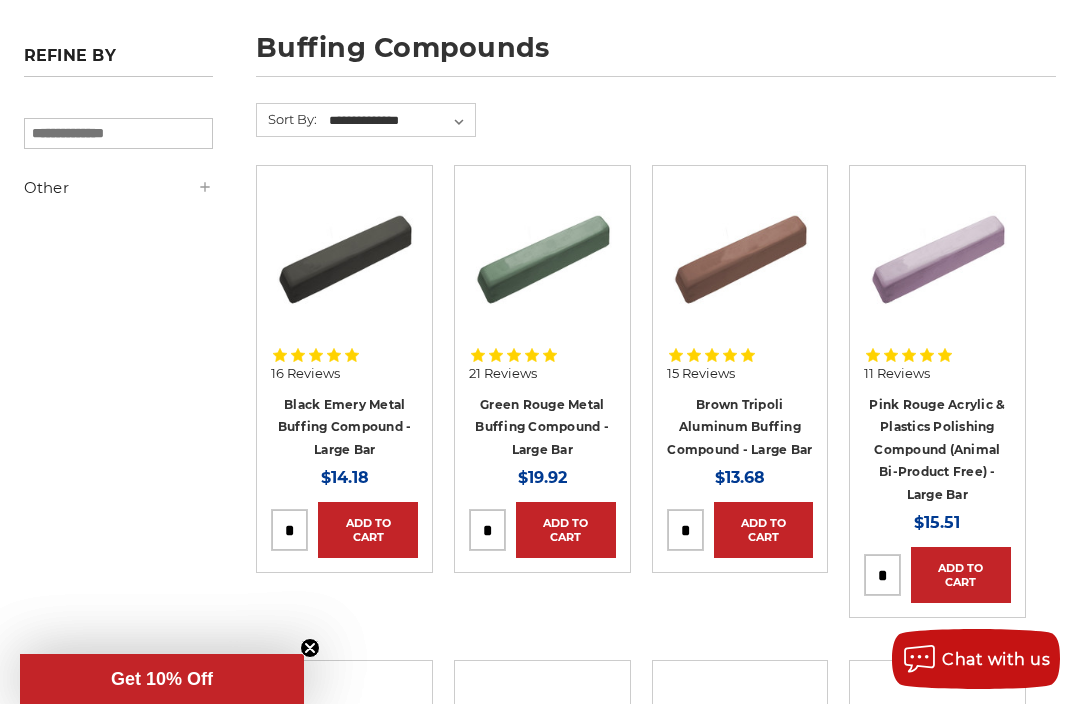 scroll, scrollTop: 0, scrollLeft: 0, axis: both 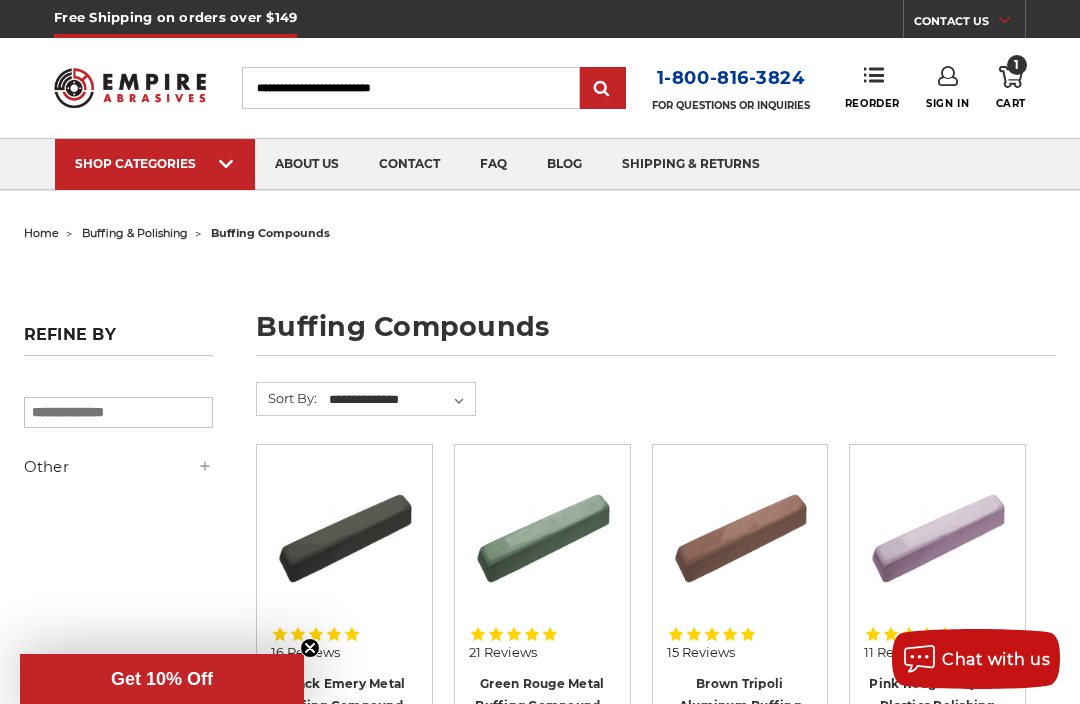 click 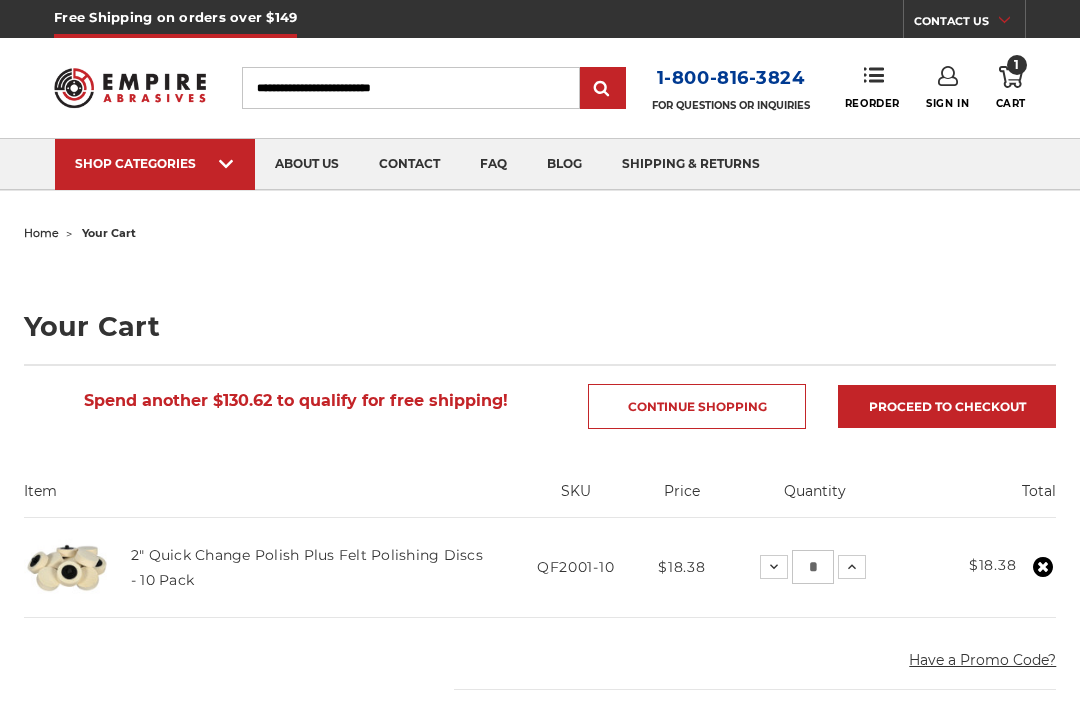 scroll, scrollTop: 0, scrollLeft: 0, axis: both 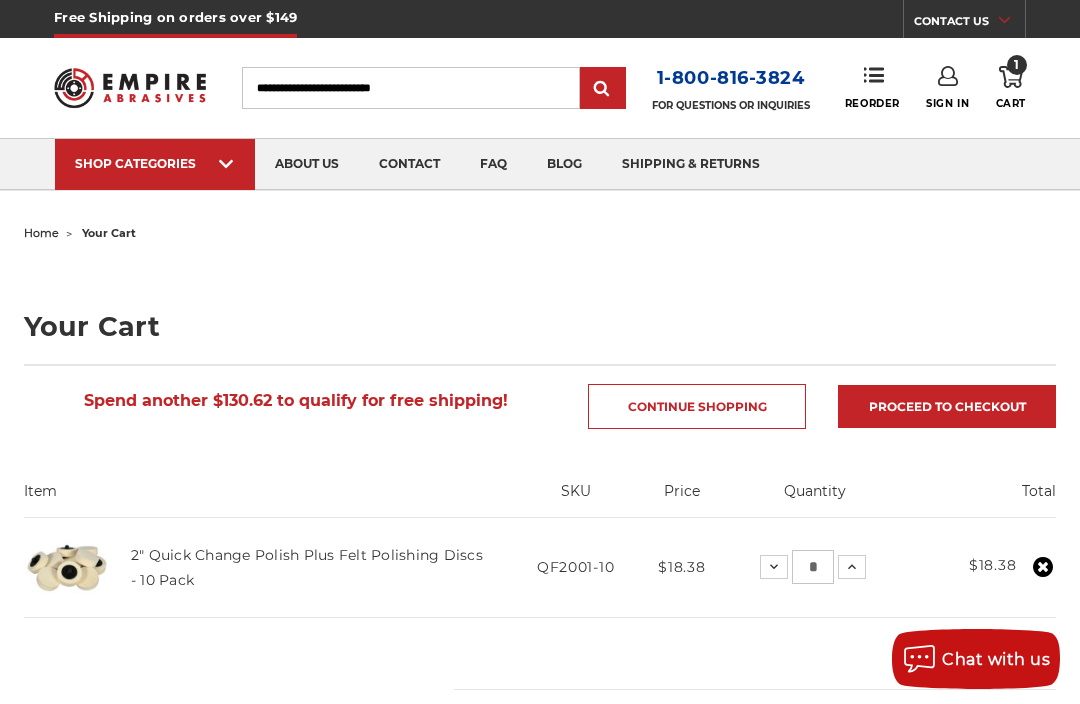 click on "Proceed to checkout" at bounding box center [947, 406] 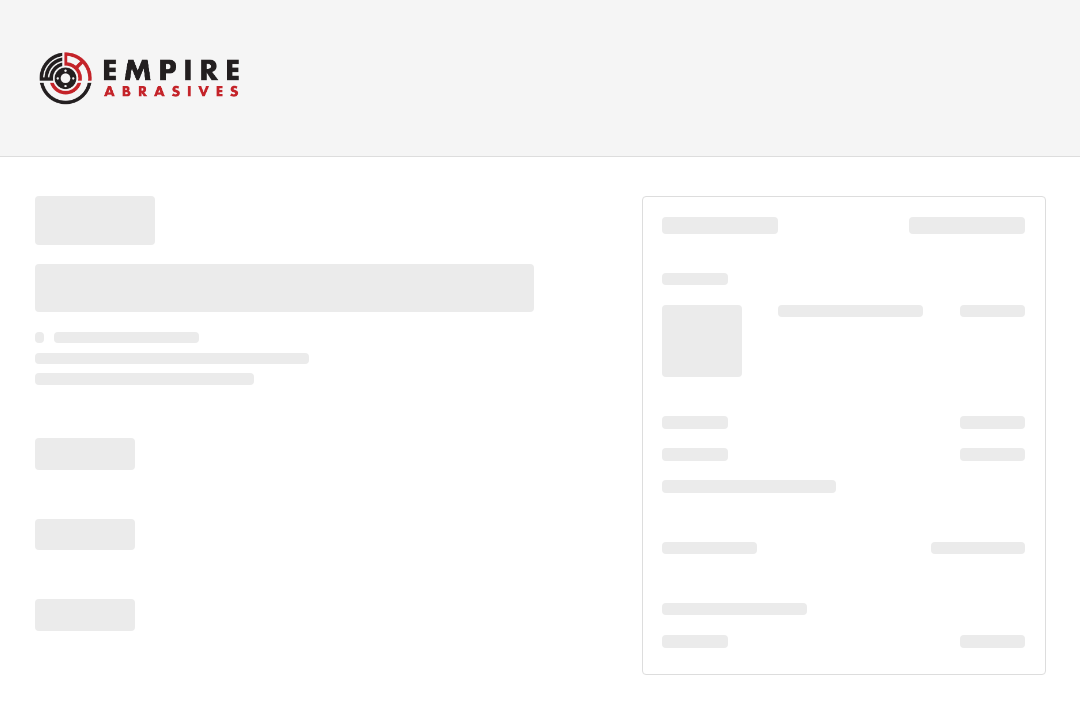 scroll, scrollTop: 0, scrollLeft: 0, axis: both 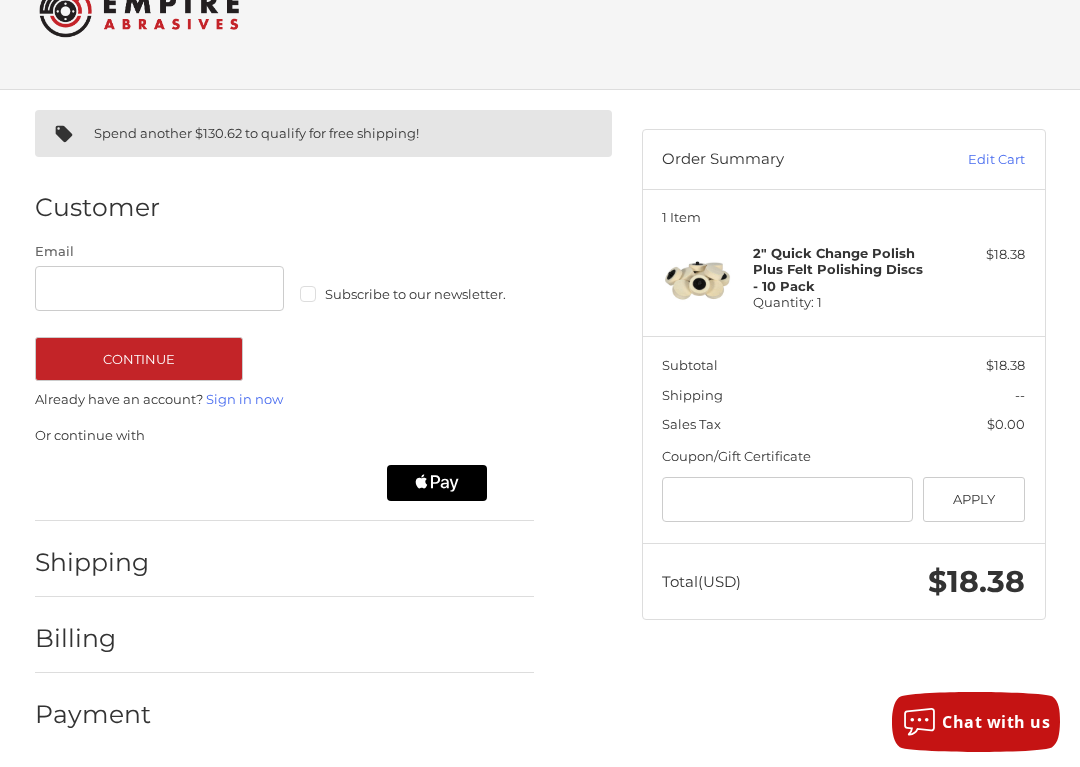 click on "Shipping" at bounding box center [93, 562] 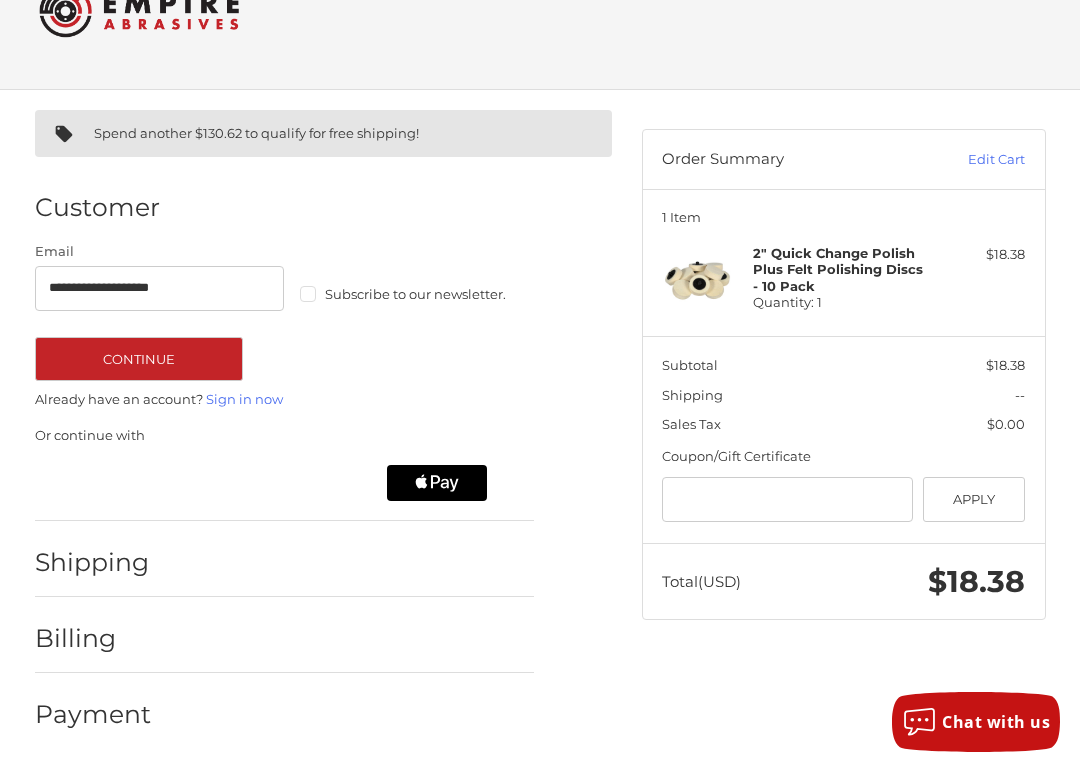 click on "Continue" at bounding box center (139, 359) 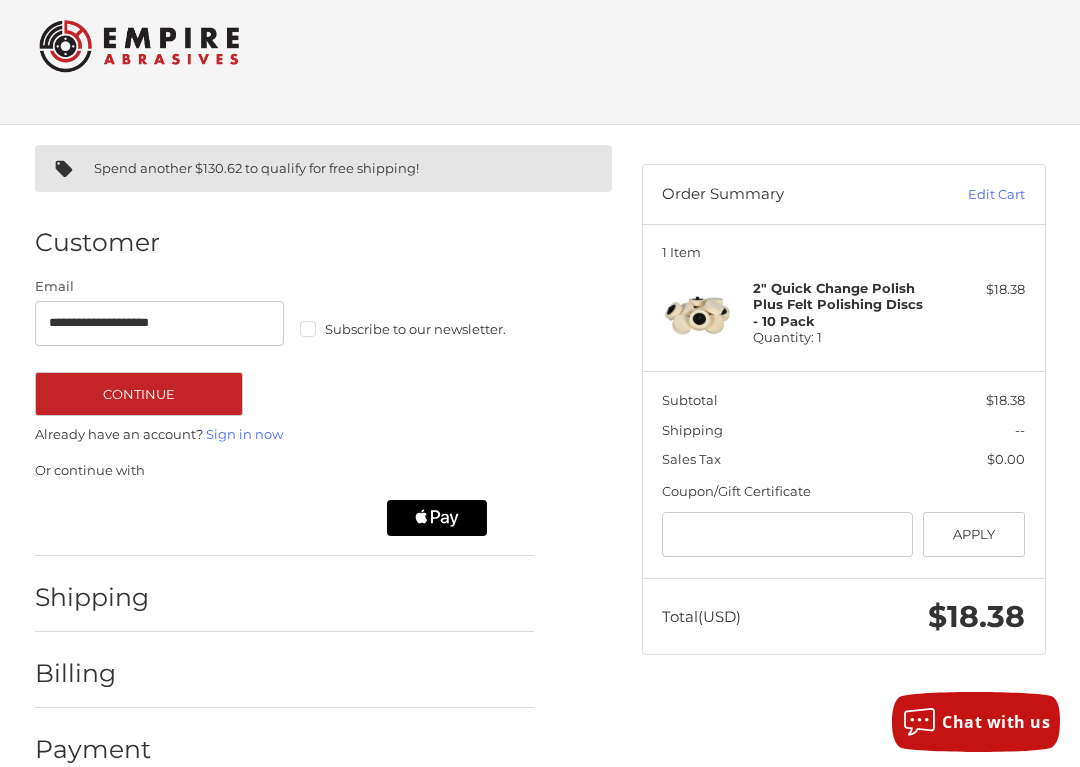 scroll, scrollTop: 0, scrollLeft: 0, axis: both 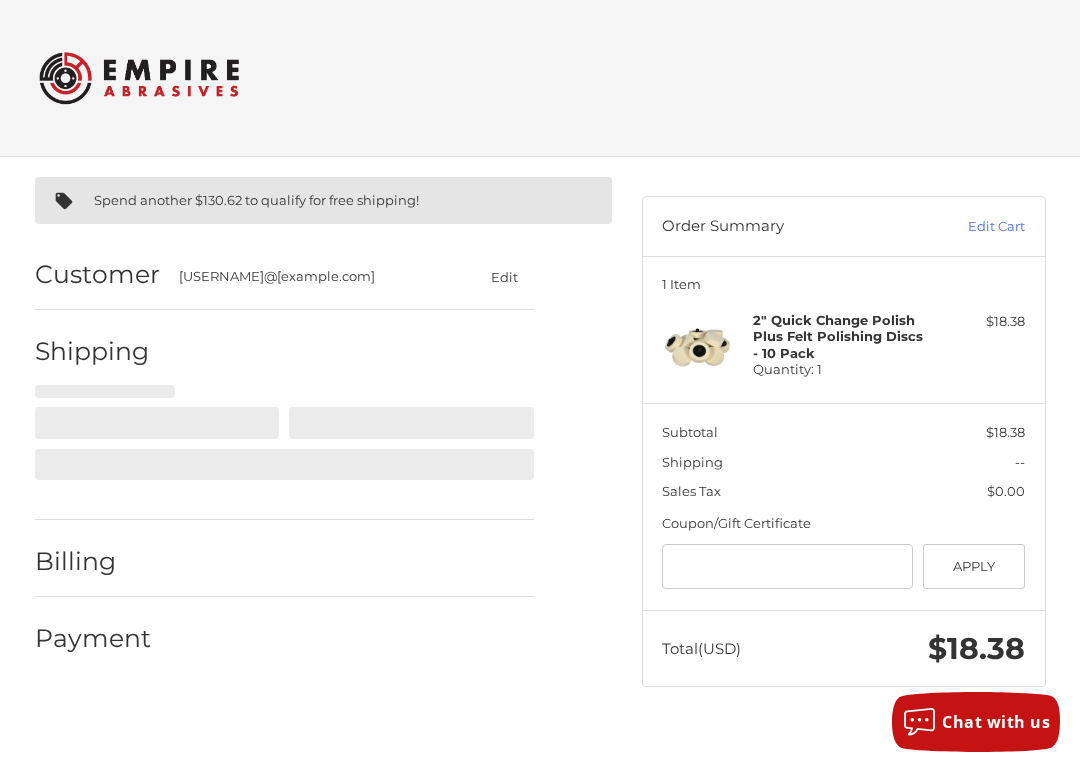 select on "**" 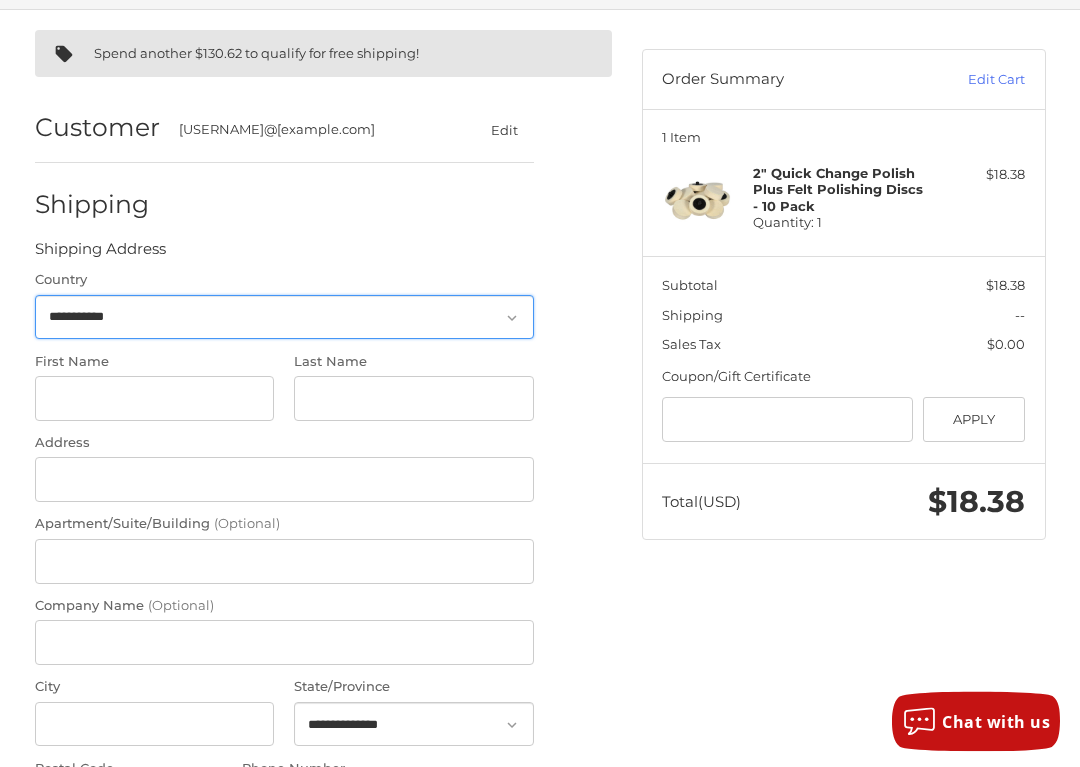 scroll, scrollTop: 156, scrollLeft: 0, axis: vertical 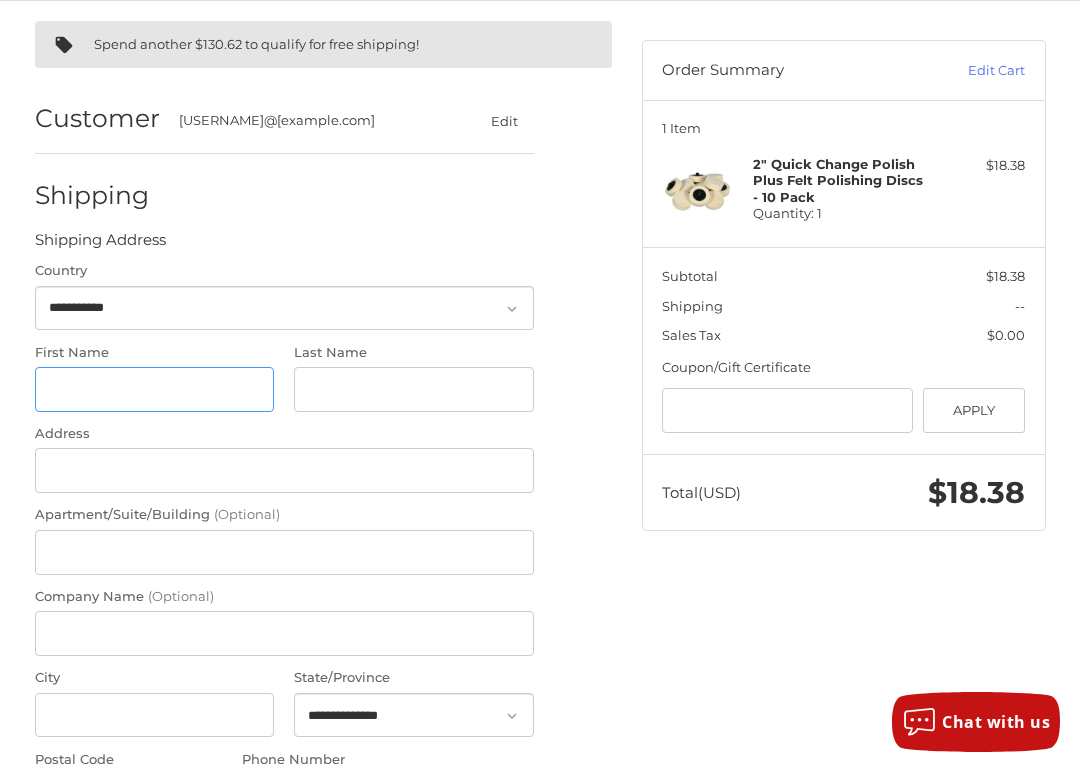 click on "First Name" at bounding box center [155, 389] 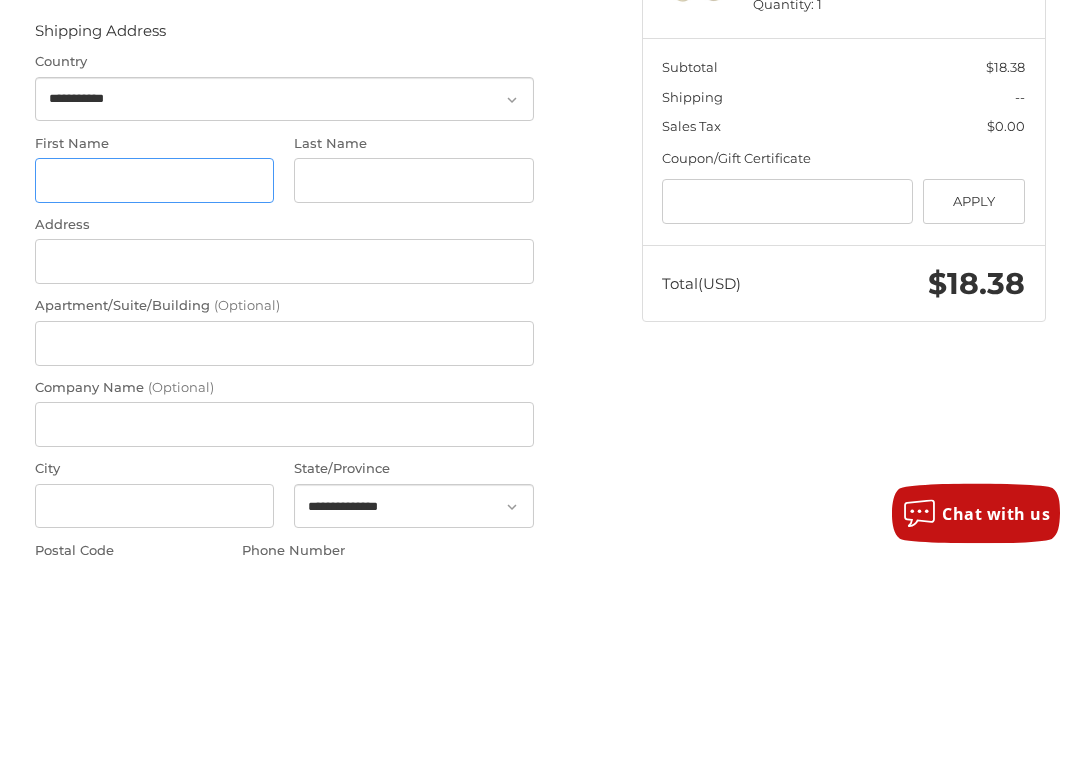 scroll, scrollTop: 365, scrollLeft: 0, axis: vertical 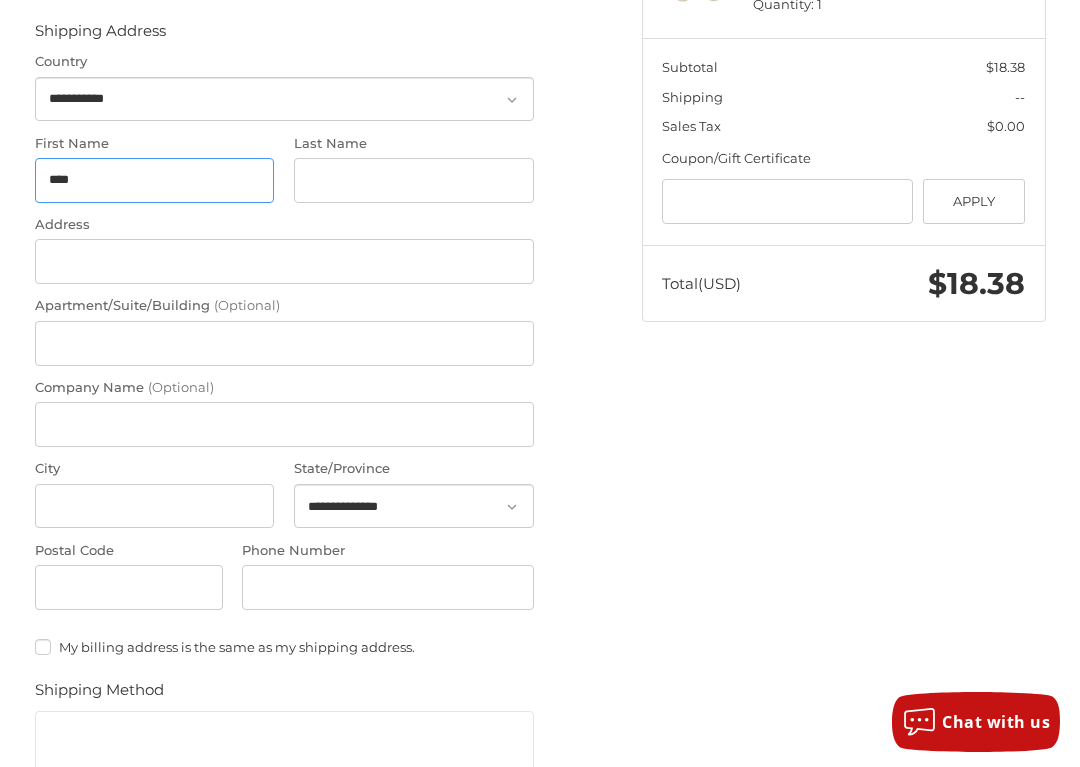 type on "****" 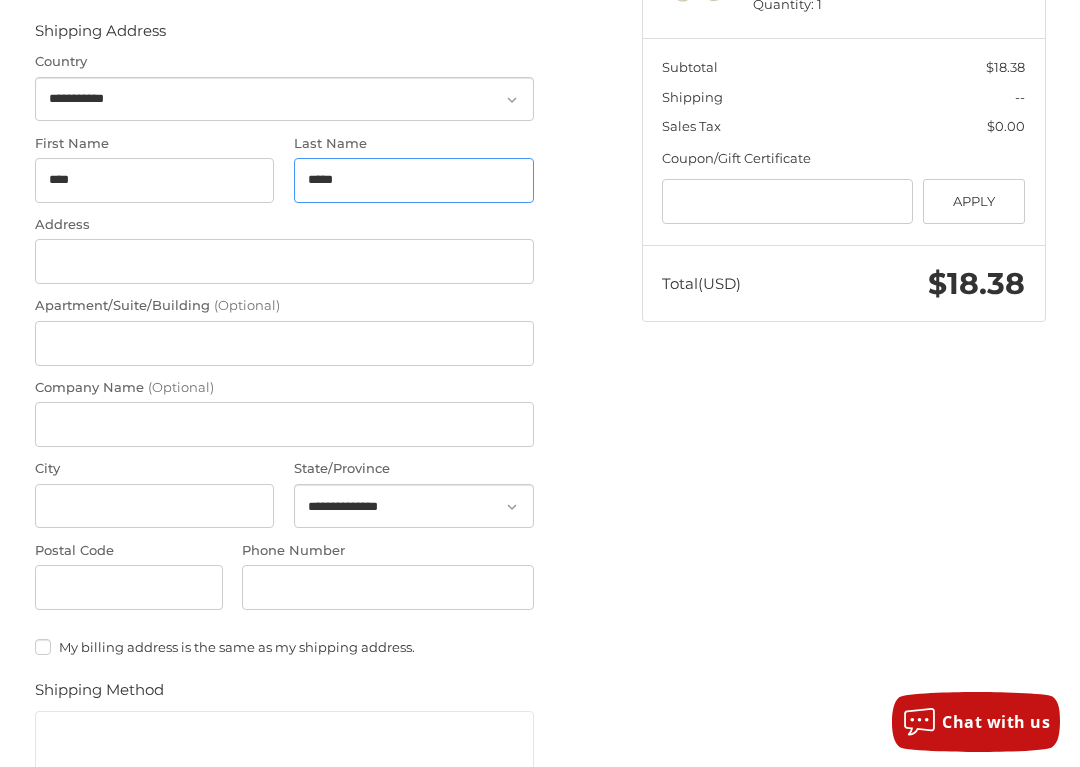 type on "*****" 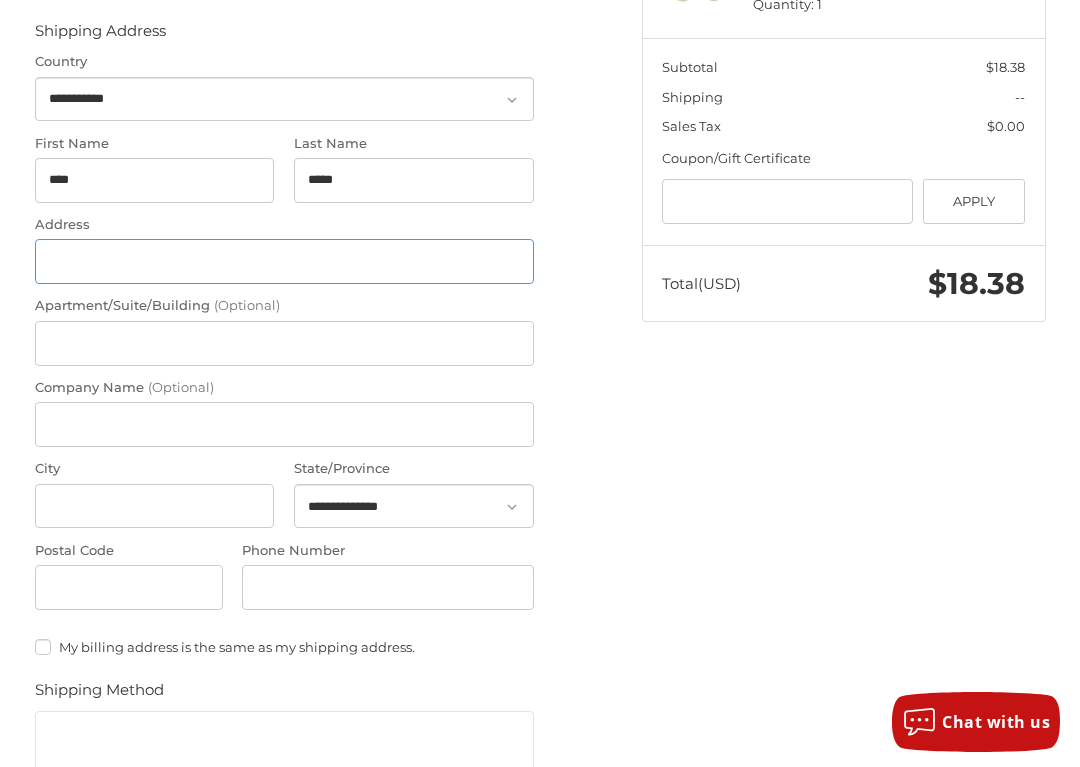 click on "Address" at bounding box center (284, 261) 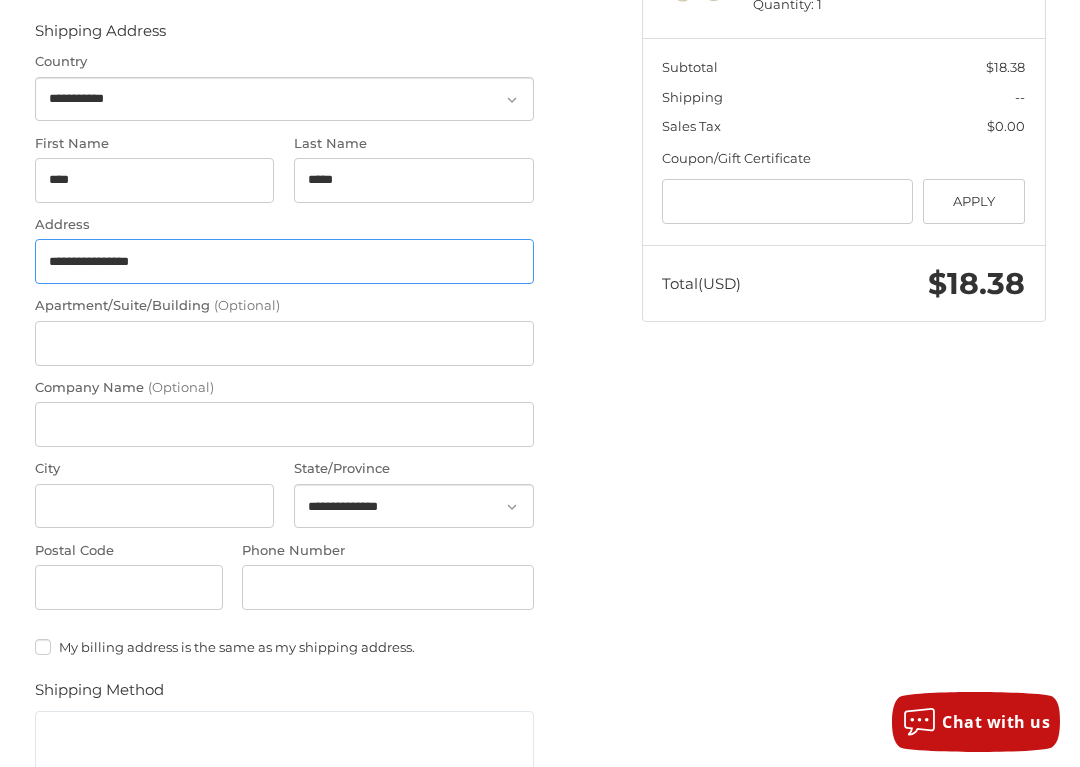 type on "**********" 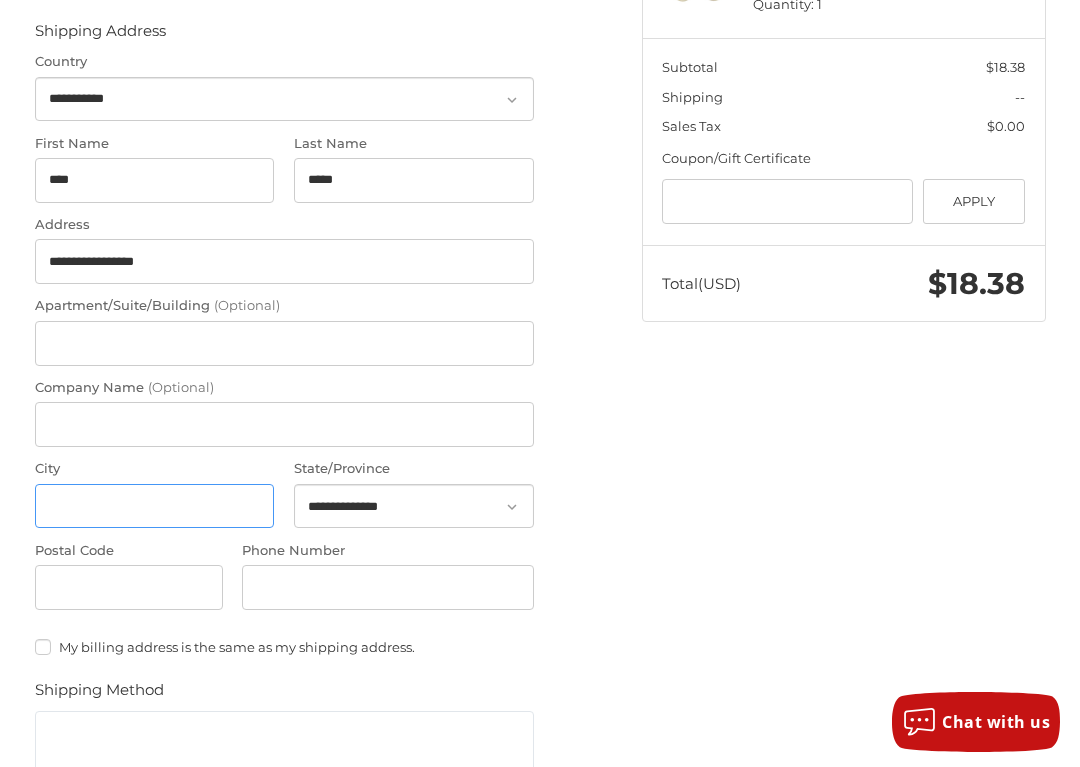click on "City" at bounding box center [155, 506] 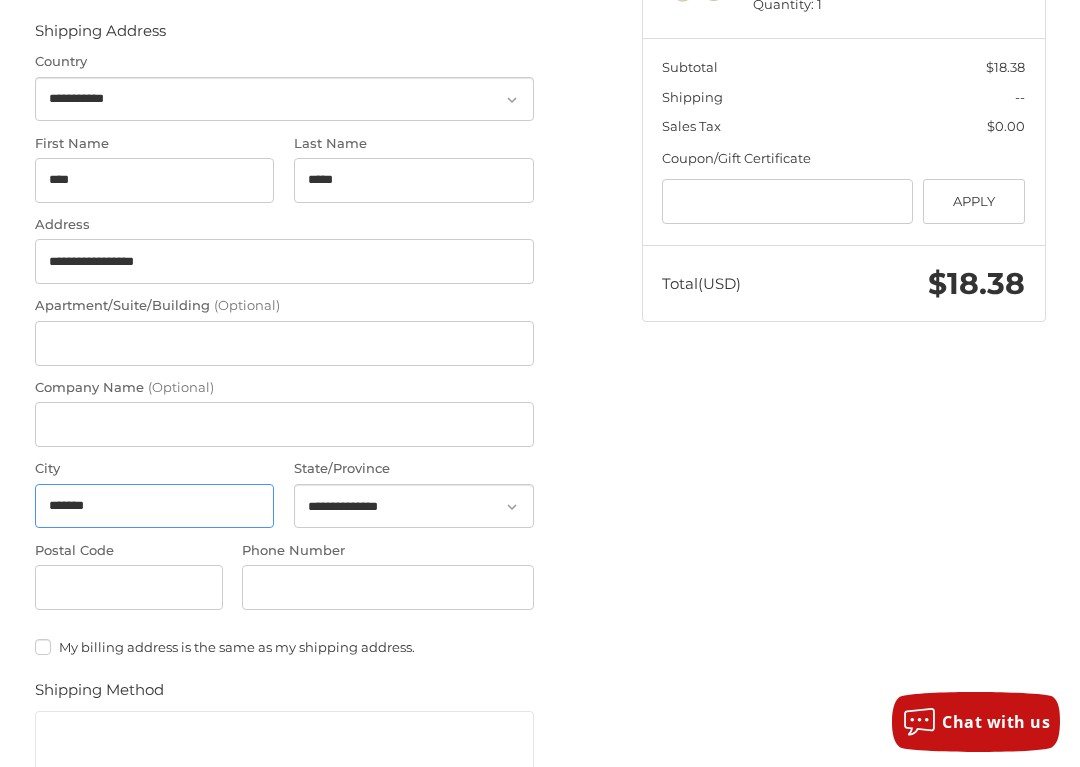 type on "*******" 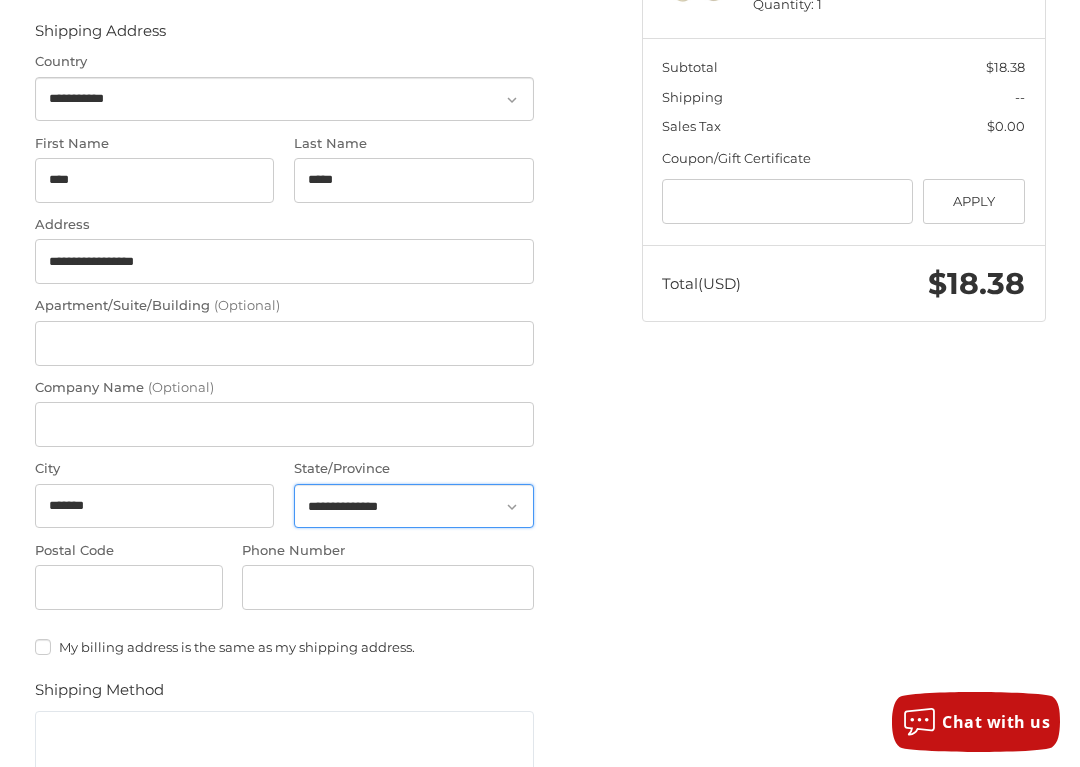 select on "**" 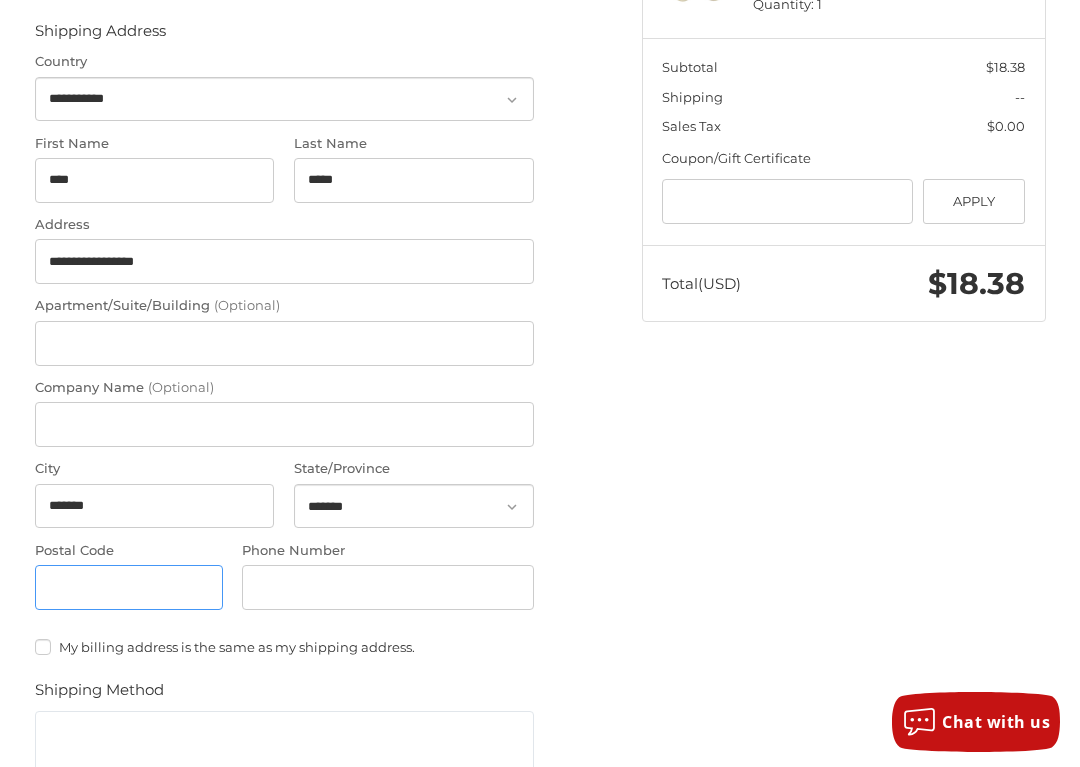 click on "Postal Code" at bounding box center (129, 587) 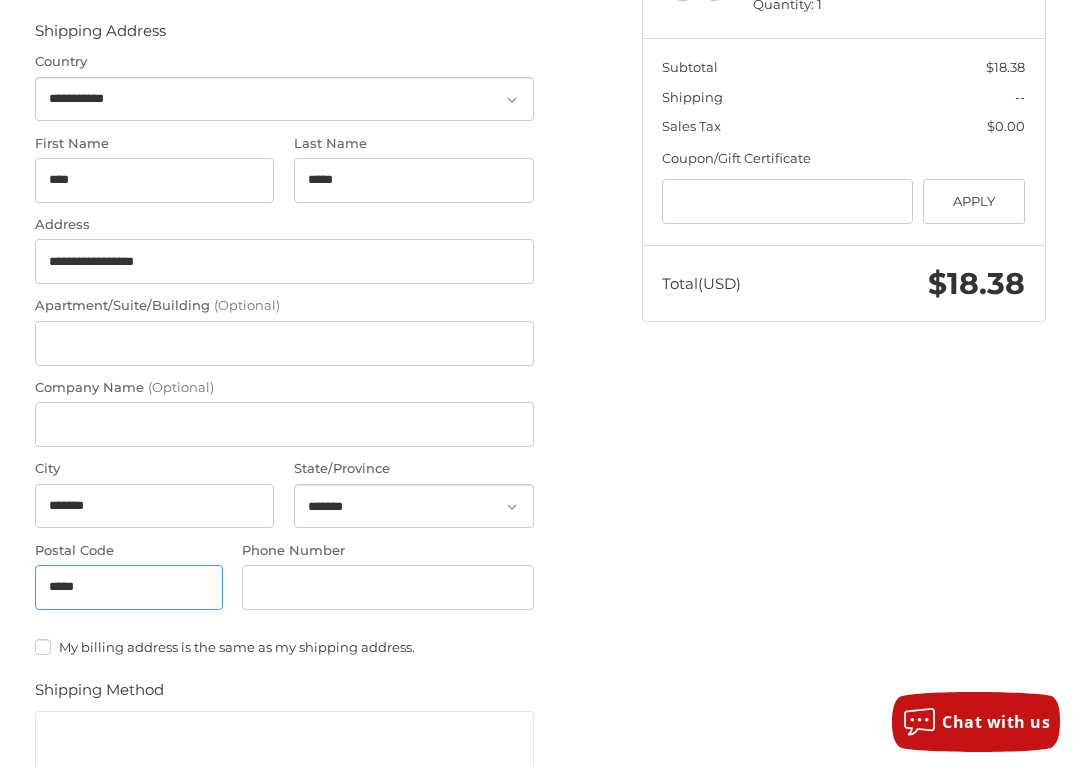 type on "*****" 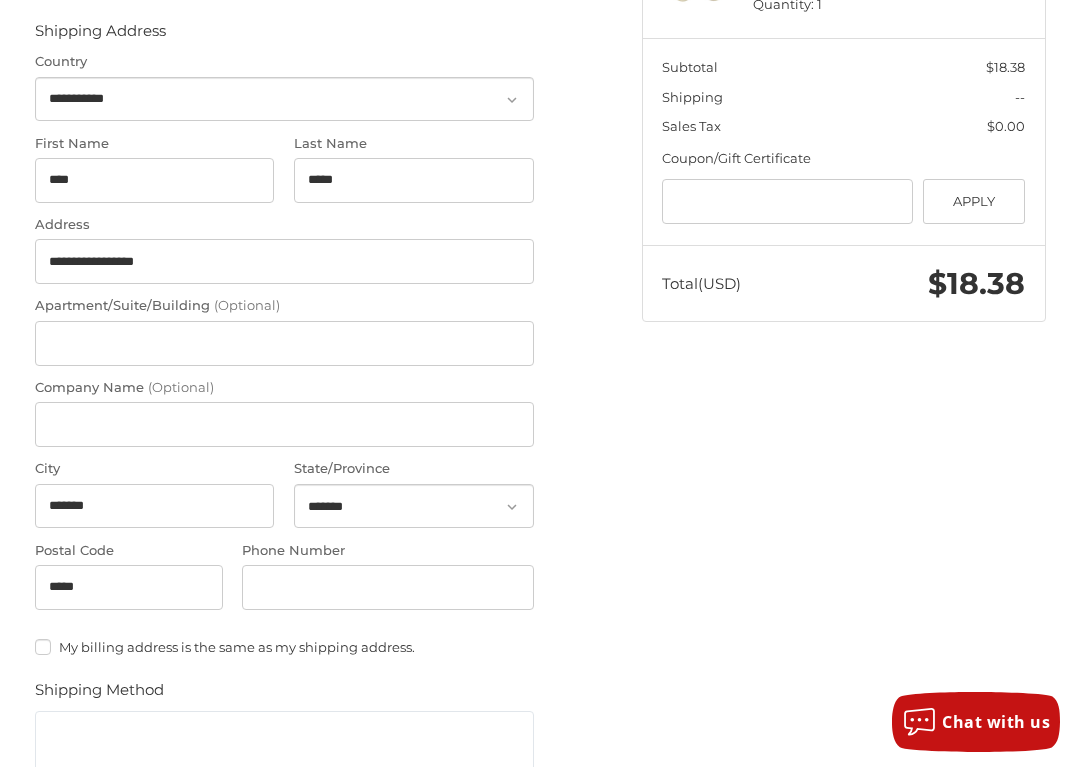click on "**********" at bounding box center [284, 357] 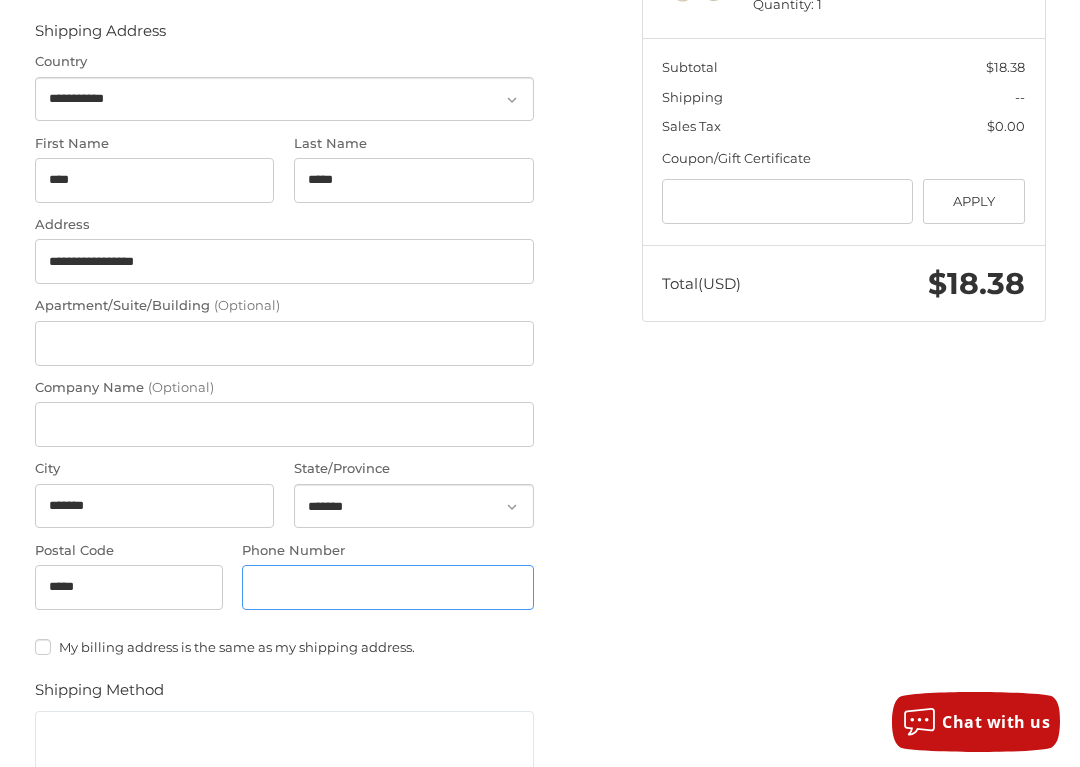 click on "Phone Number" at bounding box center (388, 587) 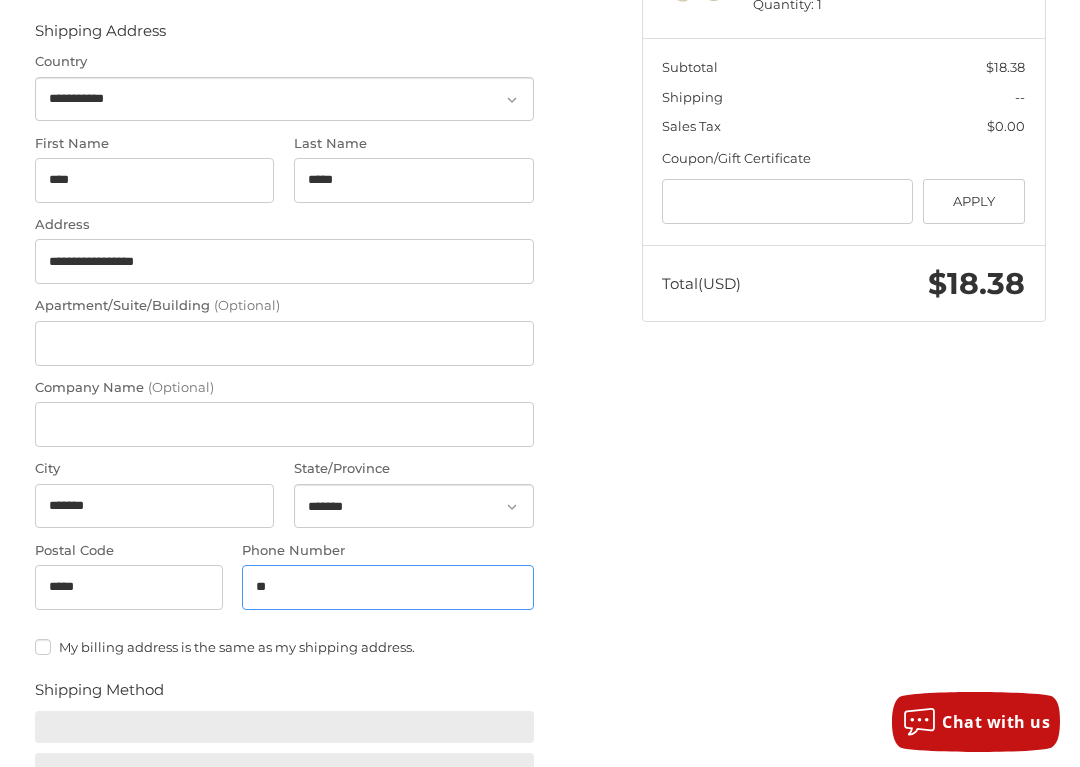 type on "*" 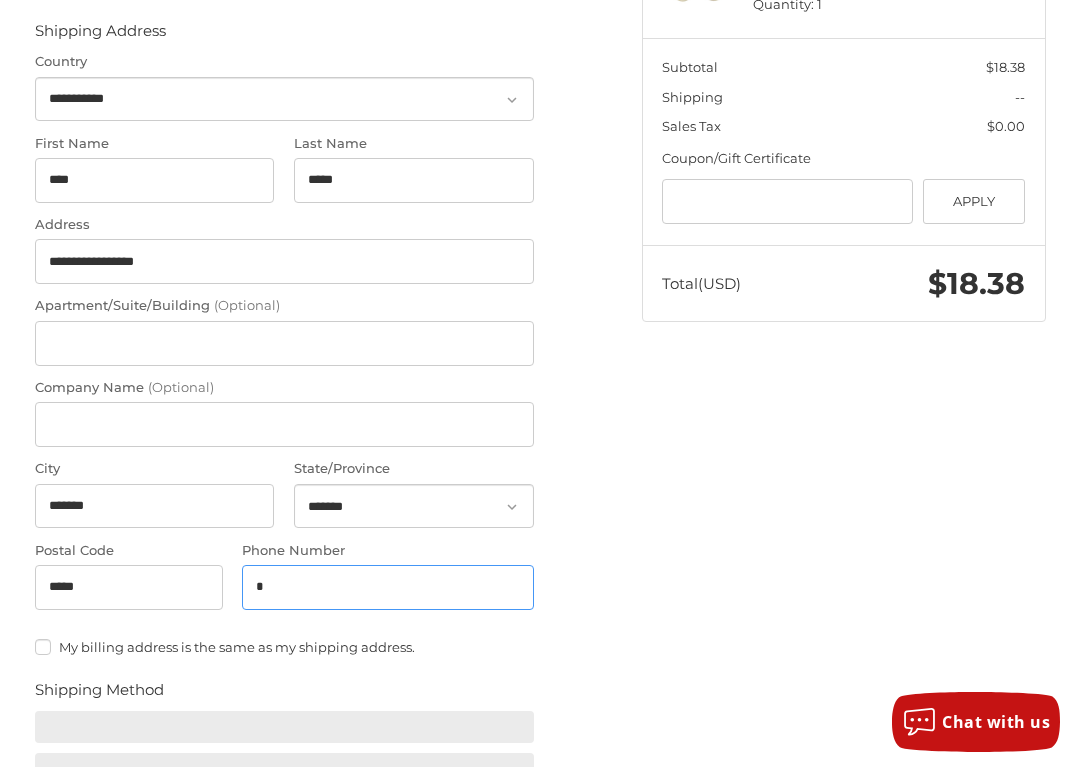 type 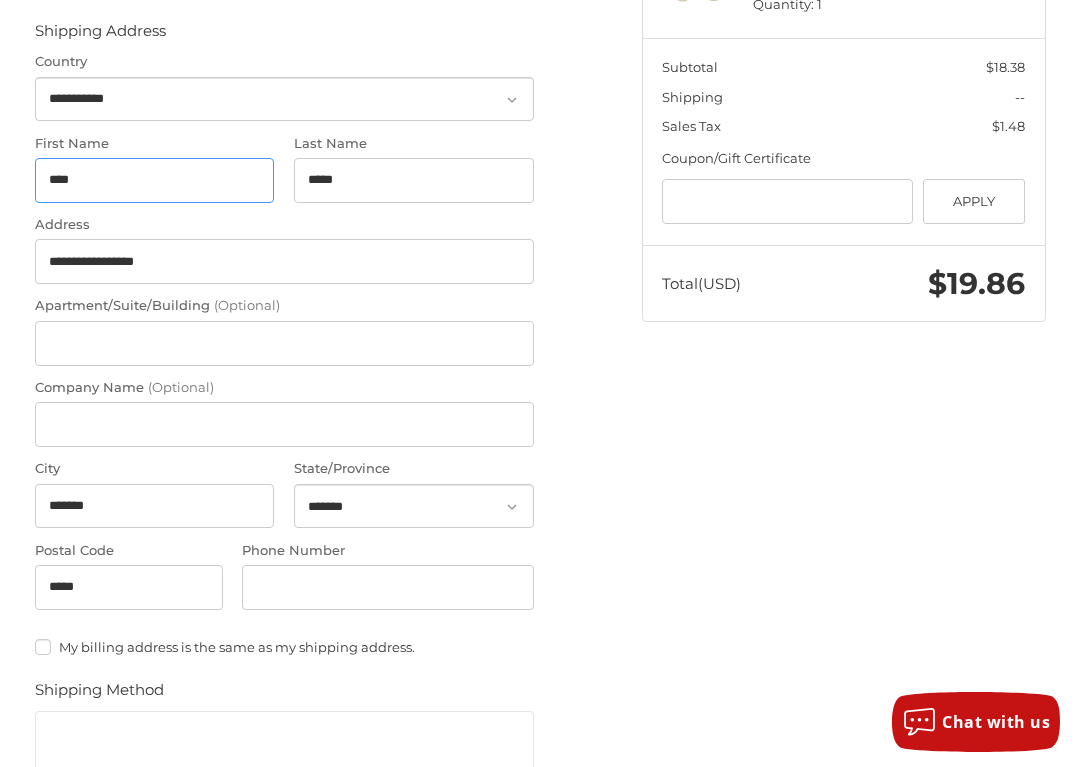 click on "****" at bounding box center [155, 180] 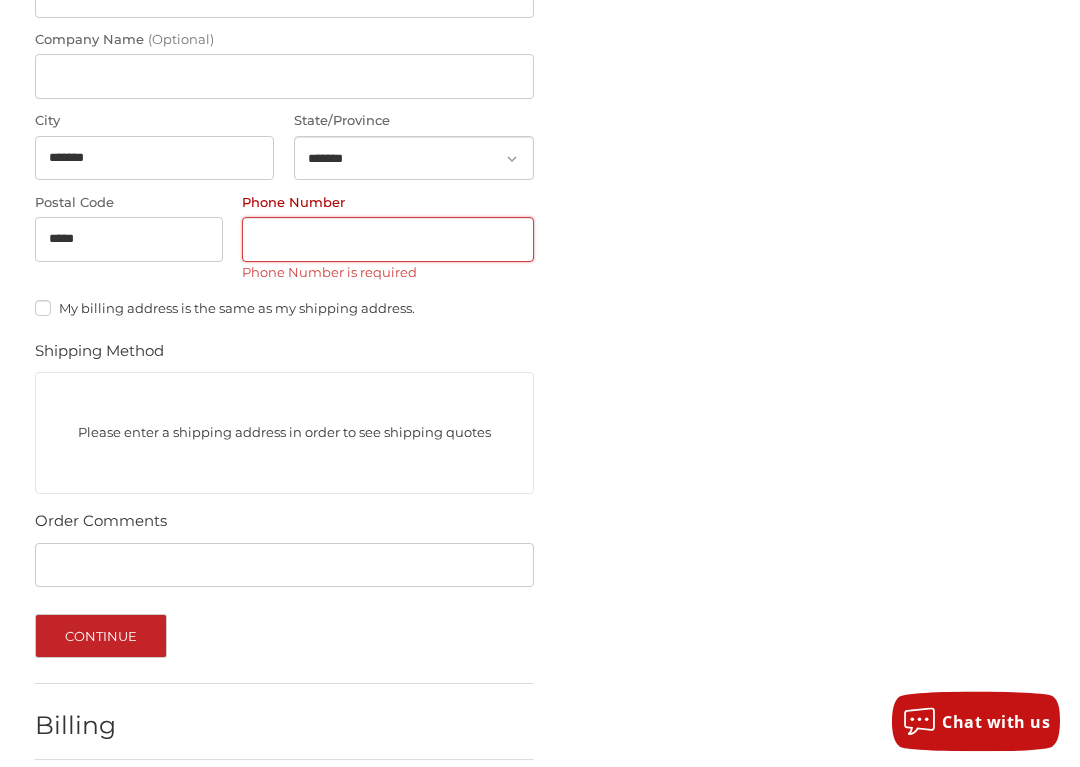 scroll, scrollTop: 717, scrollLeft: 0, axis: vertical 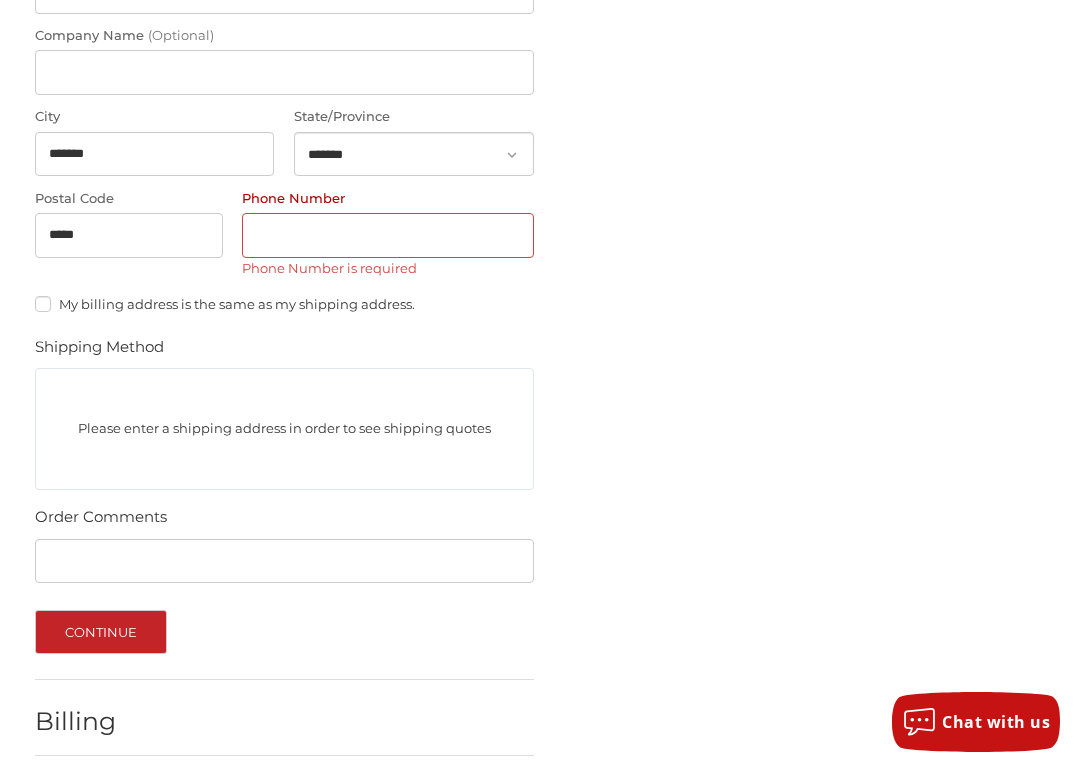 type on "*******" 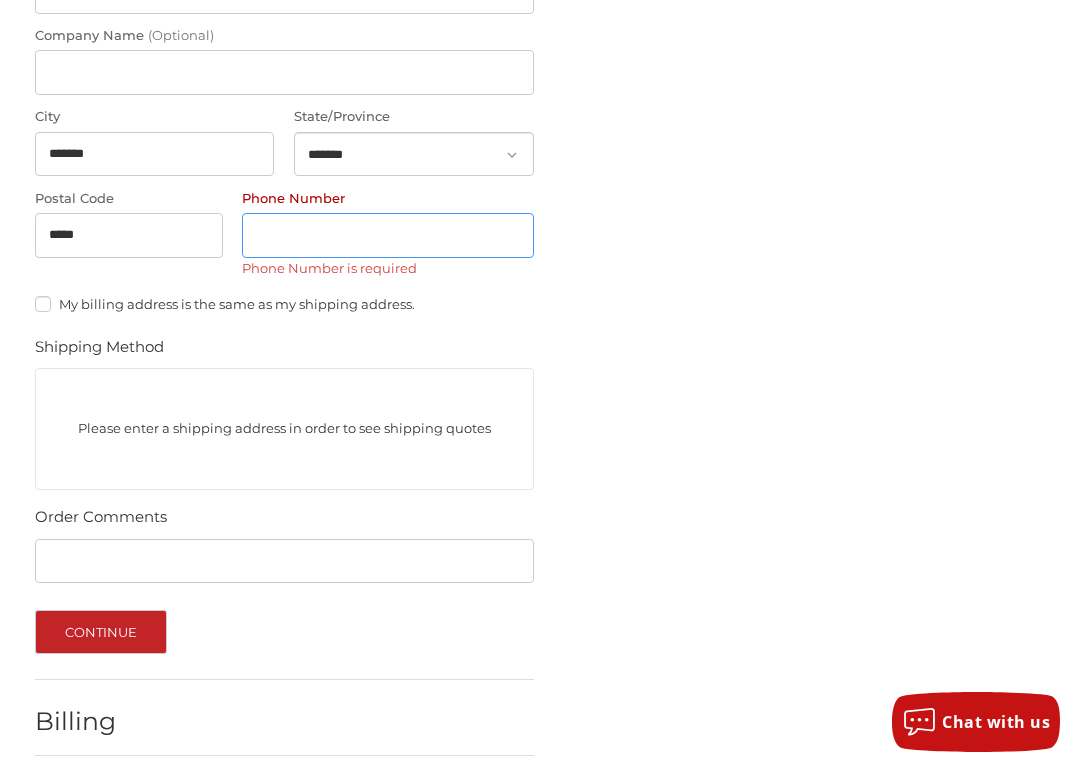 click on "Phone Number" at bounding box center (388, 235) 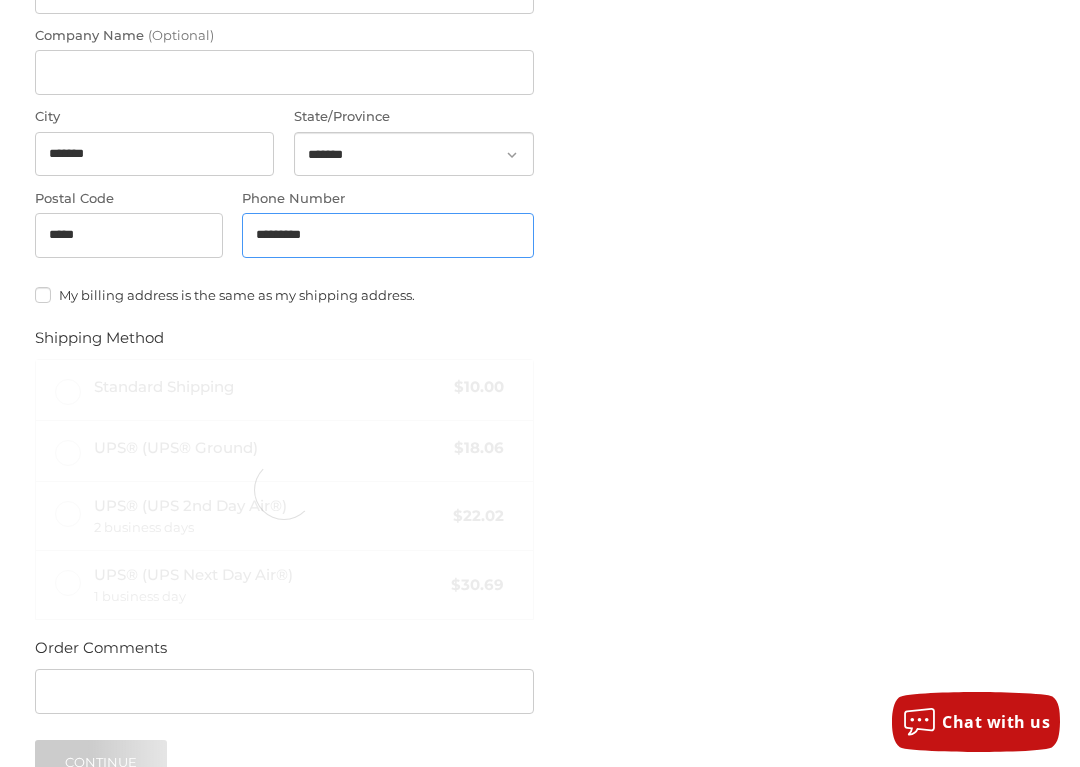 type on "**********" 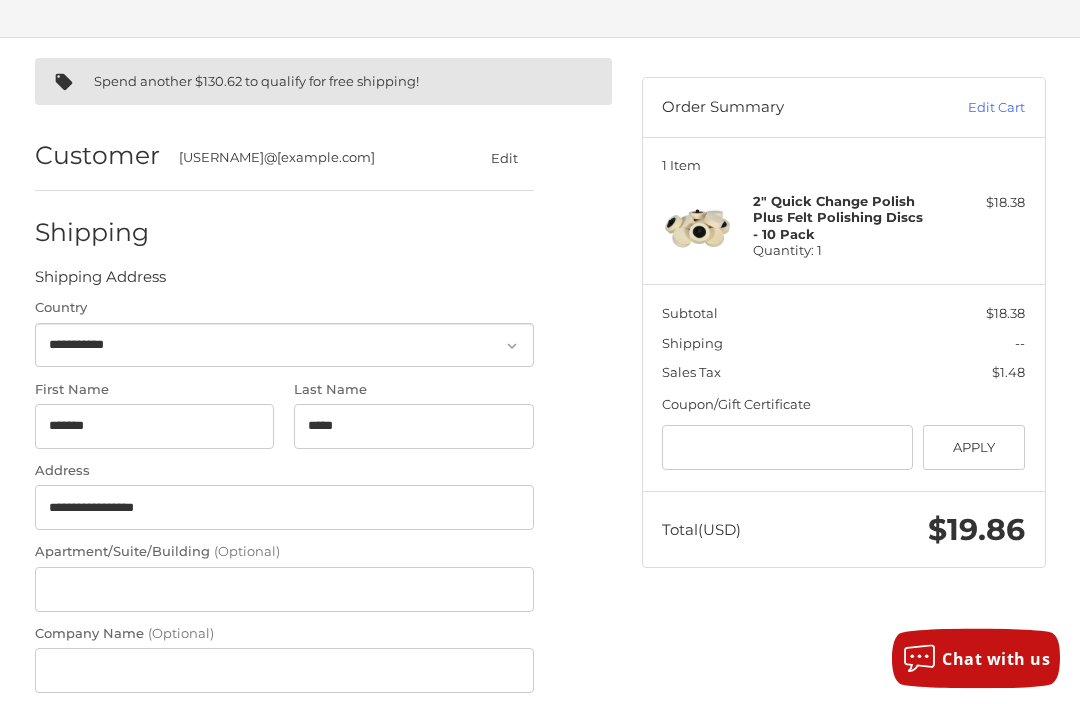 scroll, scrollTop: 0, scrollLeft: 0, axis: both 